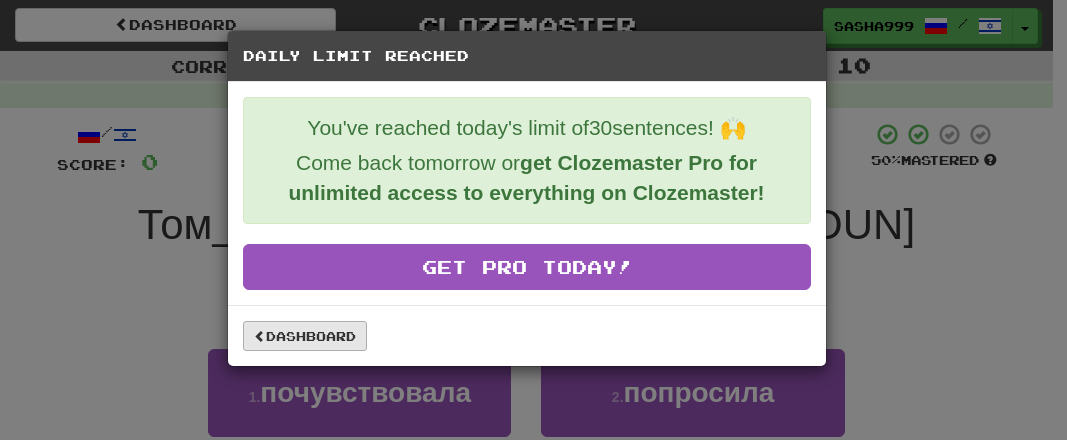 scroll, scrollTop: 865, scrollLeft: 0, axis: vertical 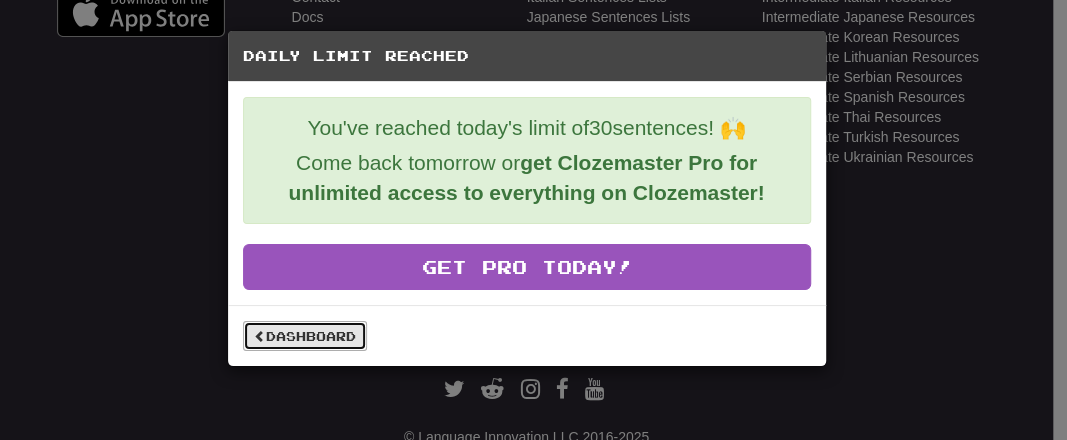 click on "Dashboard" at bounding box center [305, 336] 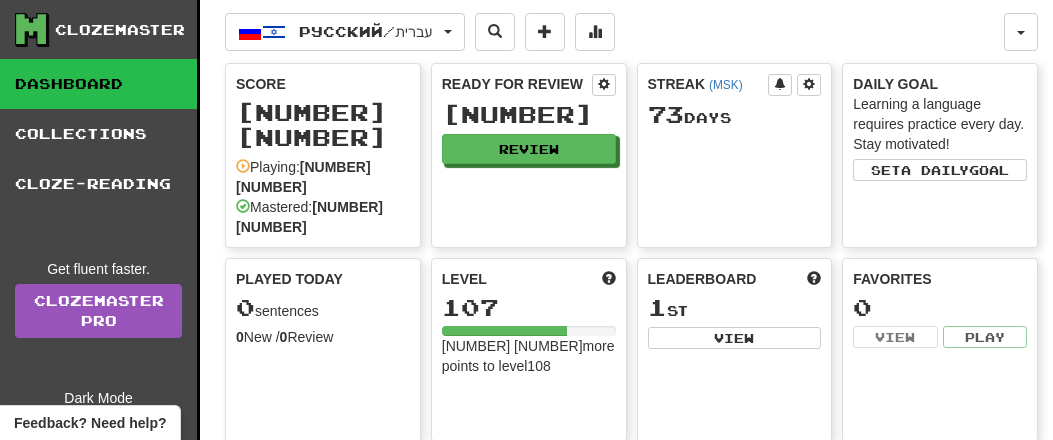 scroll, scrollTop: 0, scrollLeft: 0, axis: both 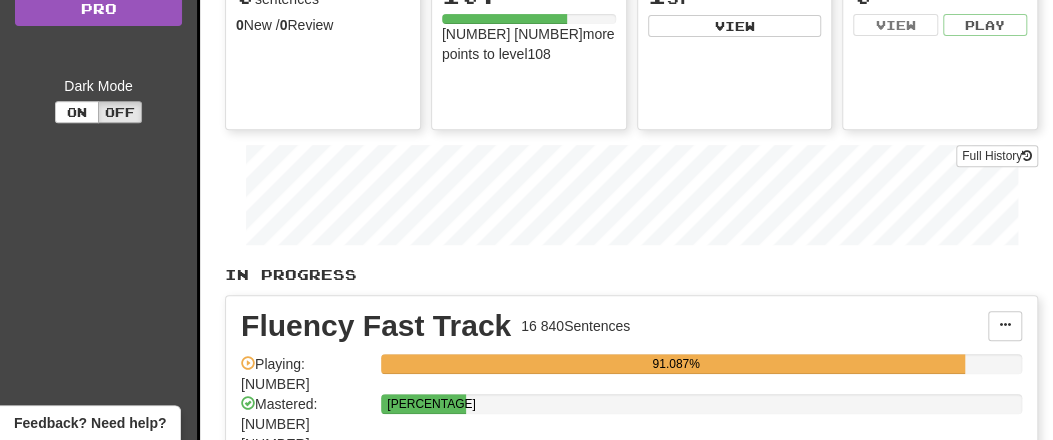 click on "Play" at bounding box center (506, 472) 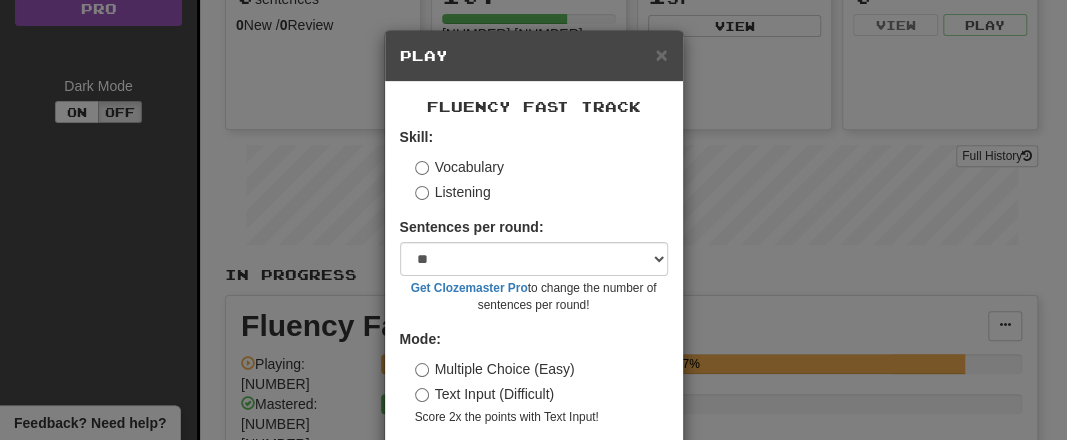 scroll, scrollTop: 80, scrollLeft: 0, axis: vertical 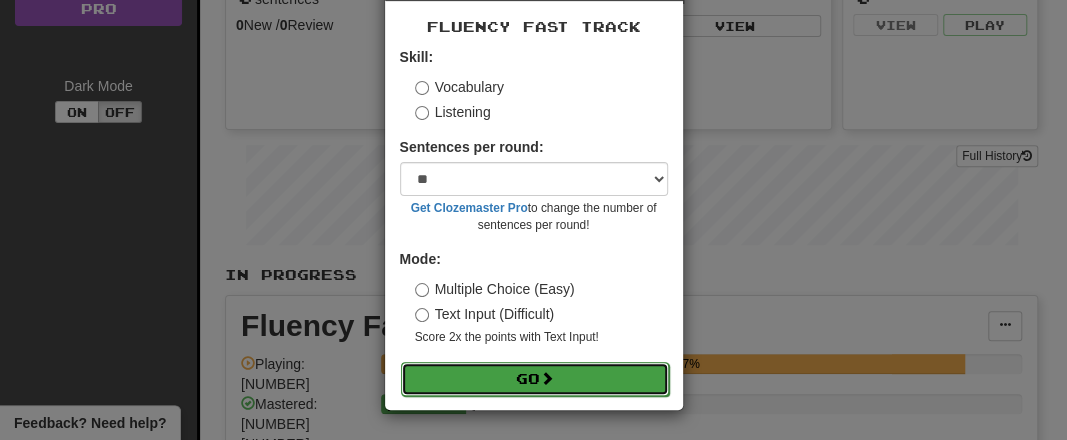click on "Go" at bounding box center (535, 379) 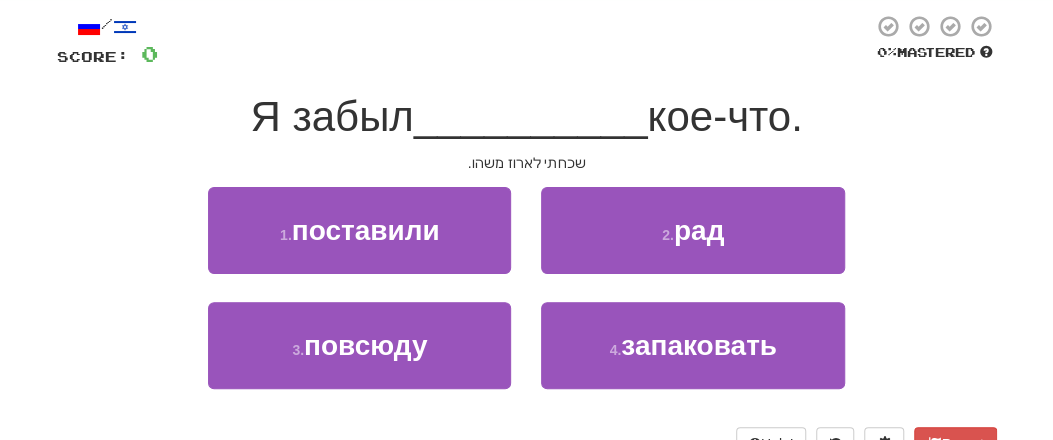 scroll, scrollTop: 208, scrollLeft: 0, axis: vertical 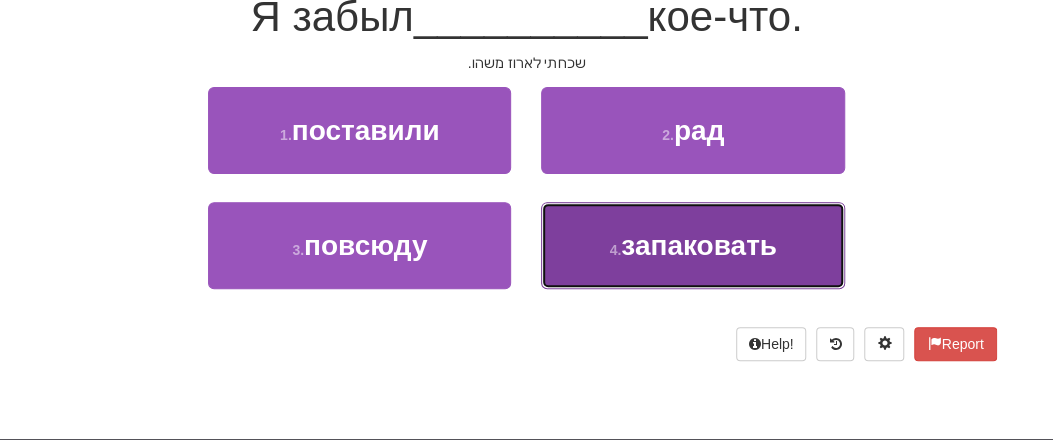click on "запаковать" at bounding box center [699, 245] 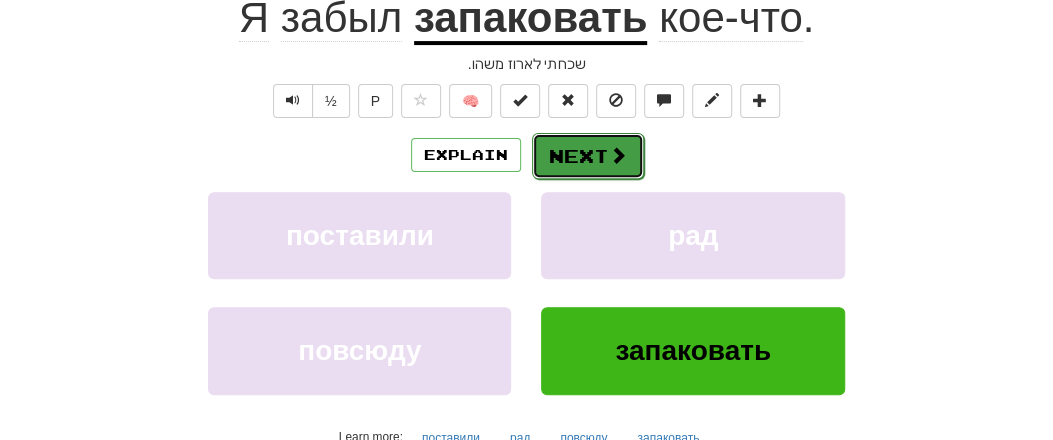 click on "Next" at bounding box center (588, 156) 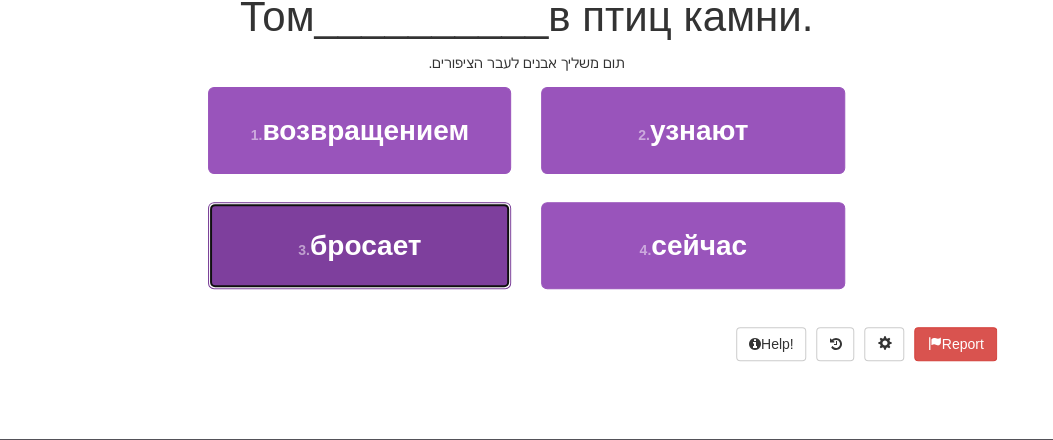 click on "бросает" at bounding box center [366, 245] 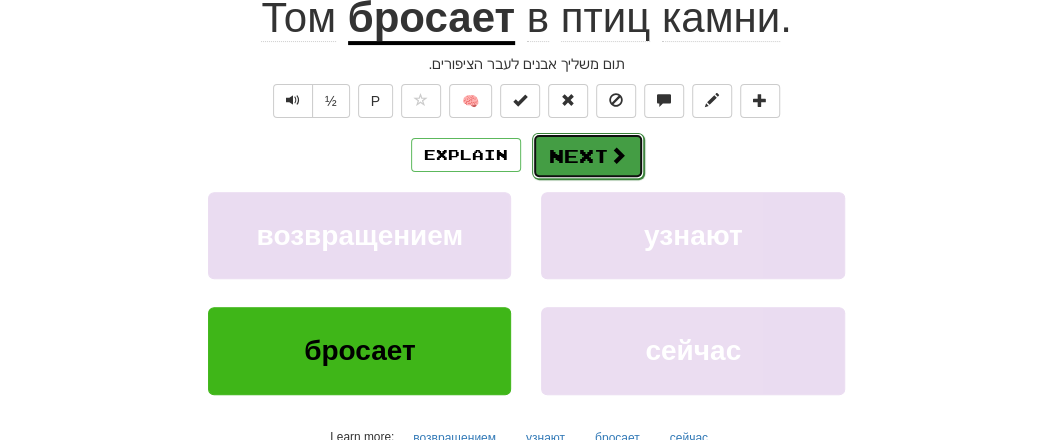 click on "Next" at bounding box center (588, 156) 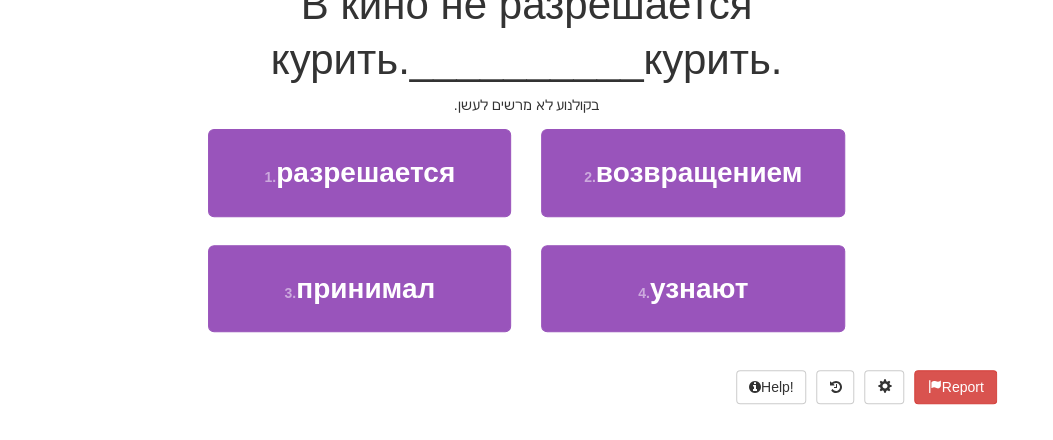 scroll, scrollTop: 208, scrollLeft: 0, axis: vertical 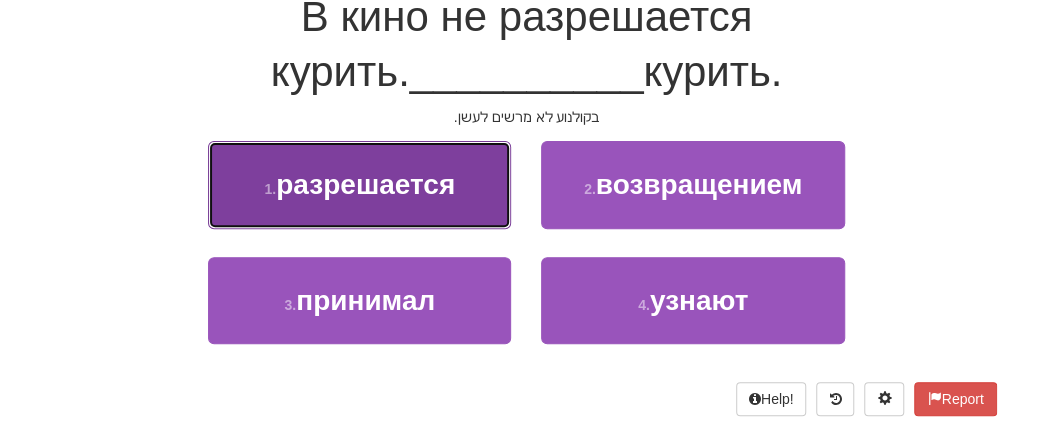 click on "разрешается" at bounding box center (365, 184) 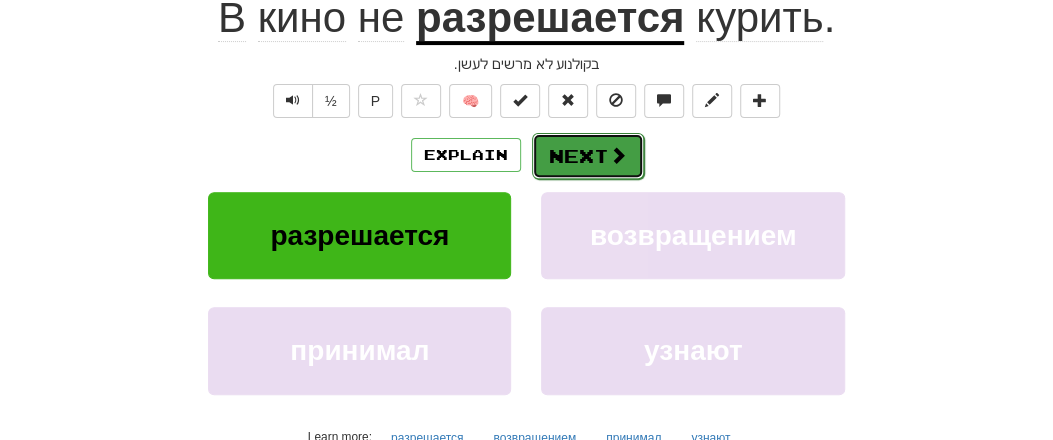 click at bounding box center [618, 155] 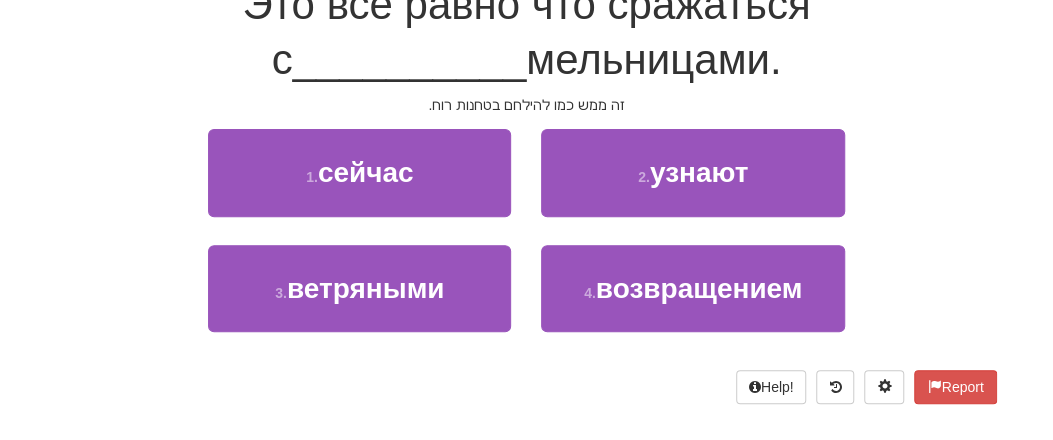 scroll, scrollTop: 208, scrollLeft: 0, axis: vertical 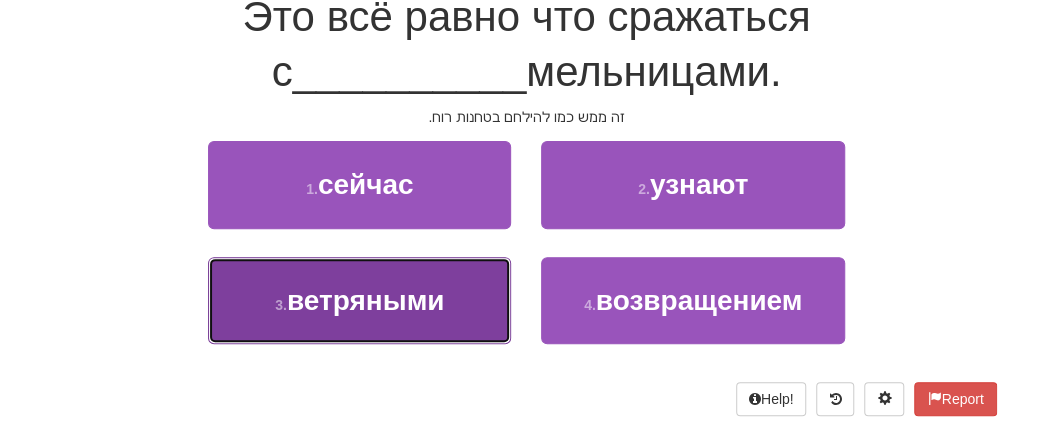 click on "3 .  ветряными" at bounding box center [359, 300] 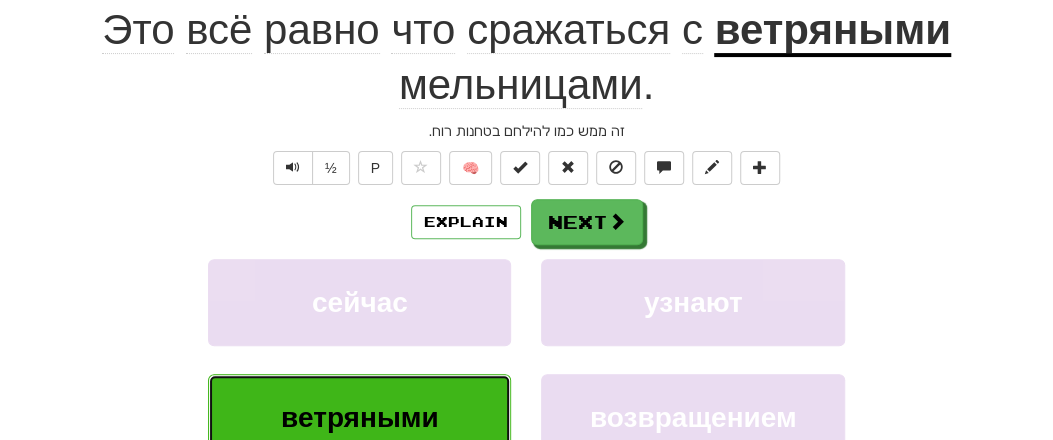 scroll, scrollTop: 220, scrollLeft: 0, axis: vertical 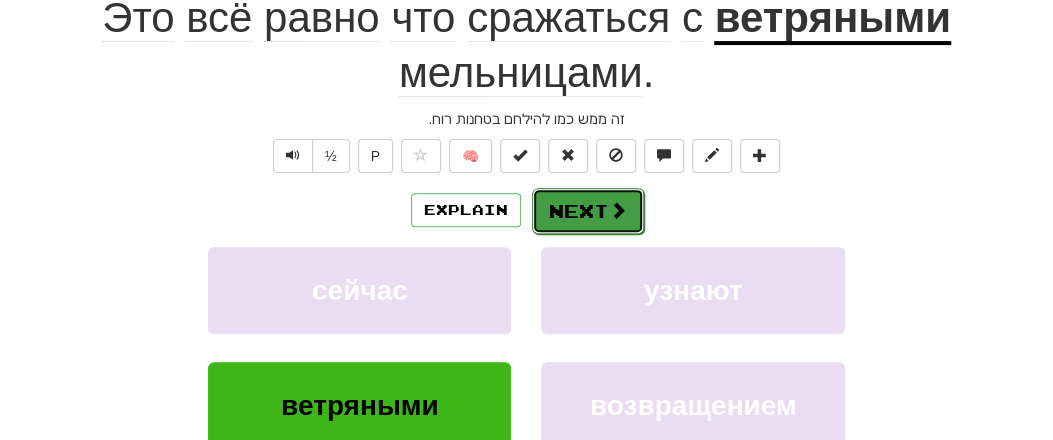 click on "Next" at bounding box center [588, 211] 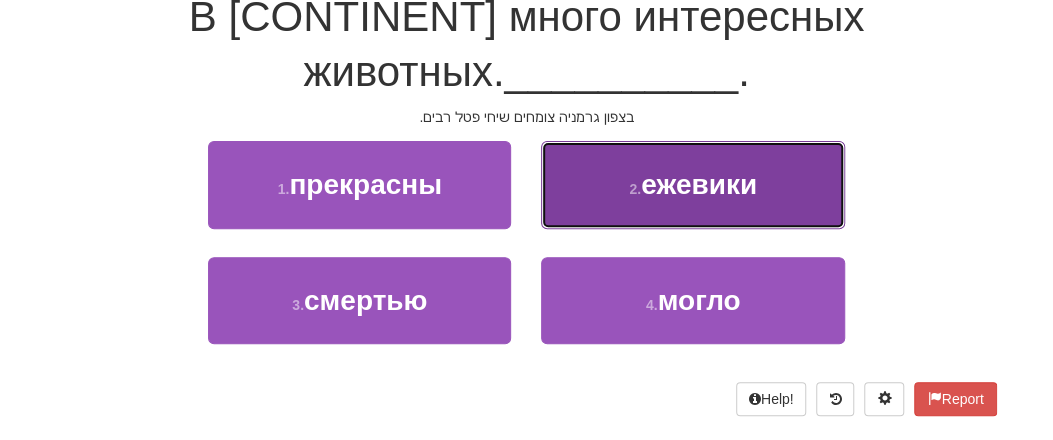 click on "ежевики" at bounding box center (699, 184) 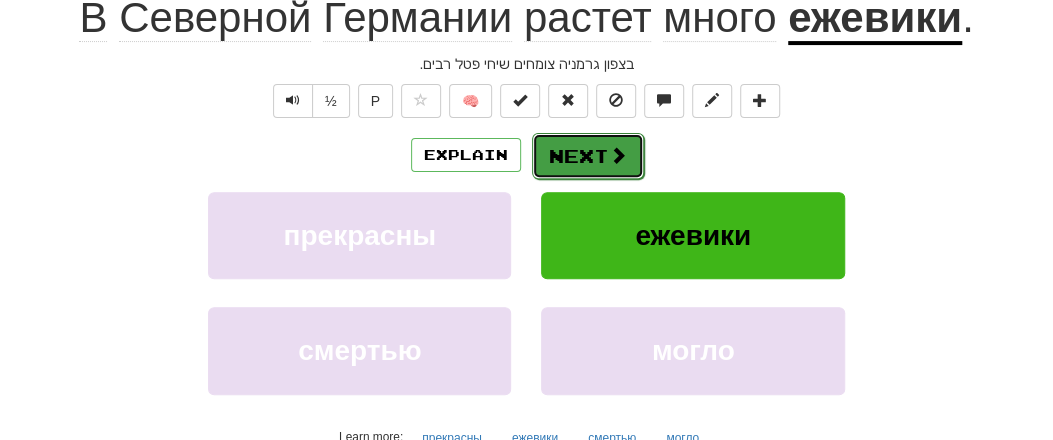 click on "Next" at bounding box center [588, 156] 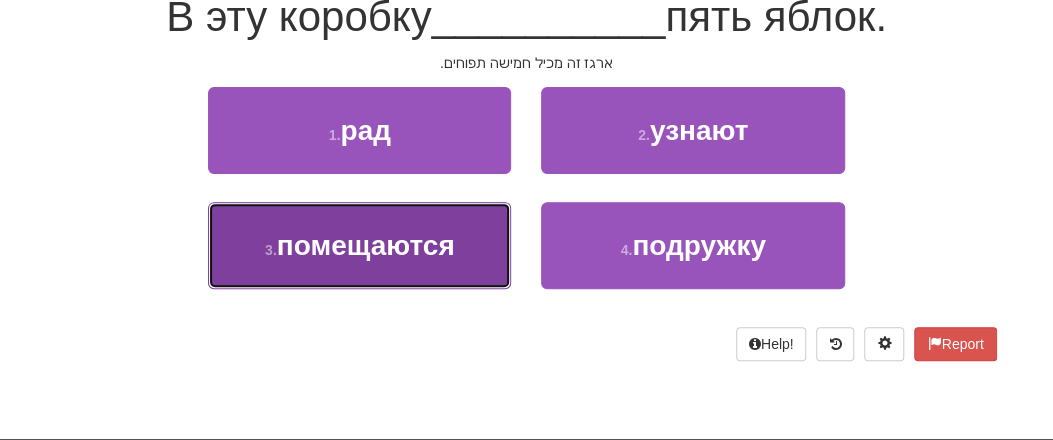 click on "помещаются" at bounding box center (366, 245) 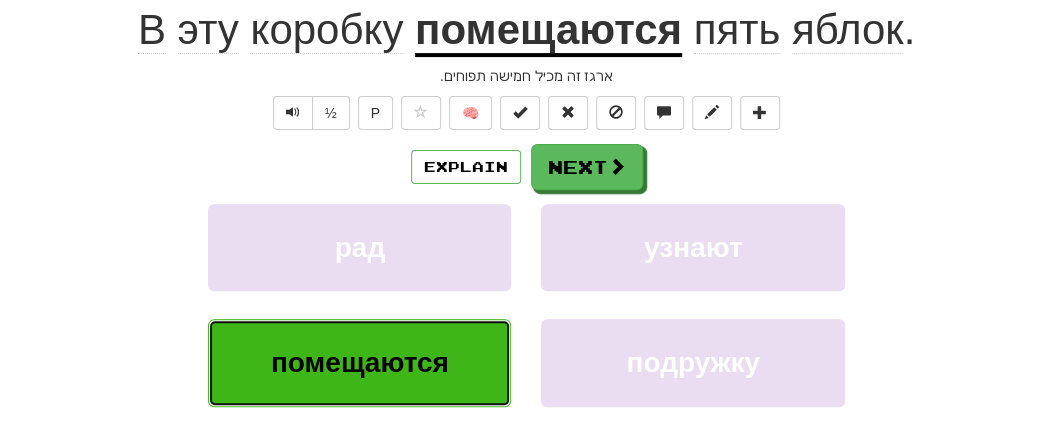 scroll, scrollTop: 220, scrollLeft: 0, axis: vertical 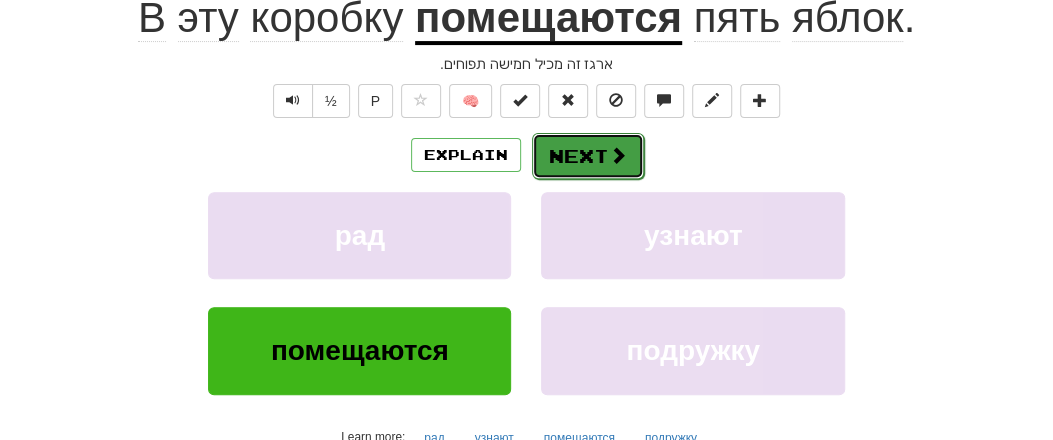 click on "Next" at bounding box center [588, 156] 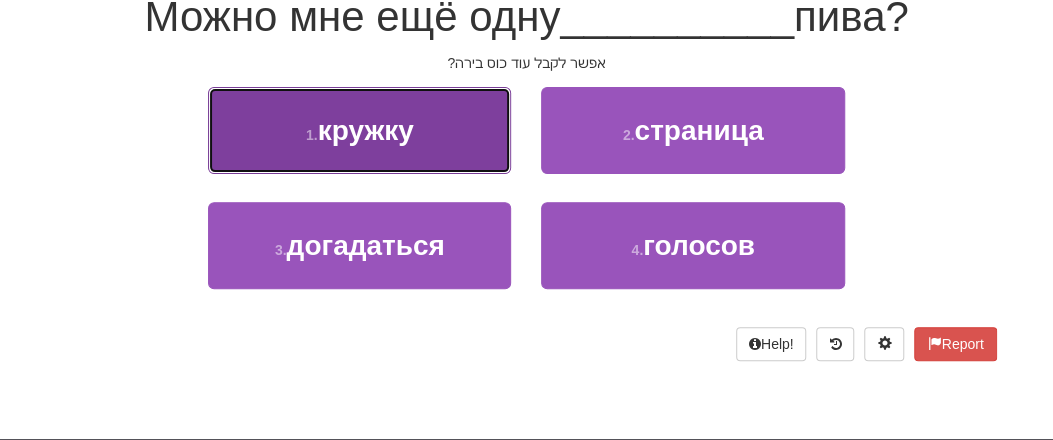 click on "кружку" at bounding box center (366, 130) 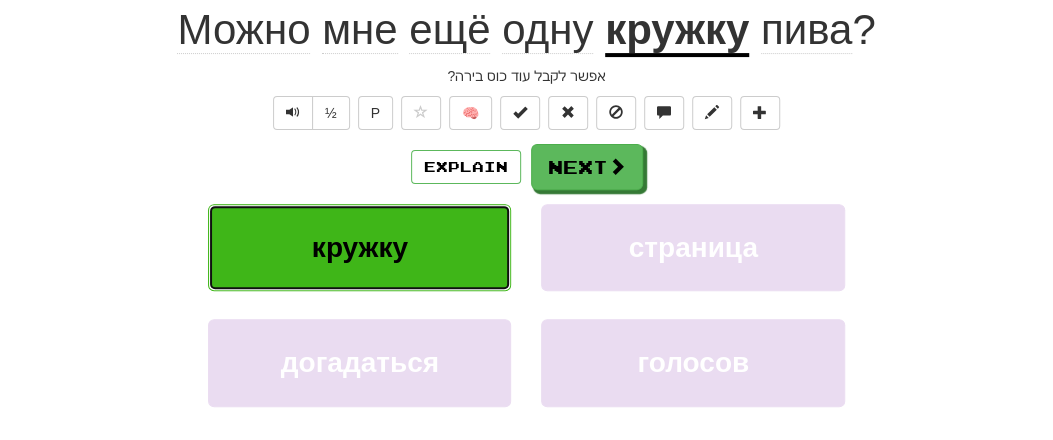 scroll, scrollTop: 220, scrollLeft: 0, axis: vertical 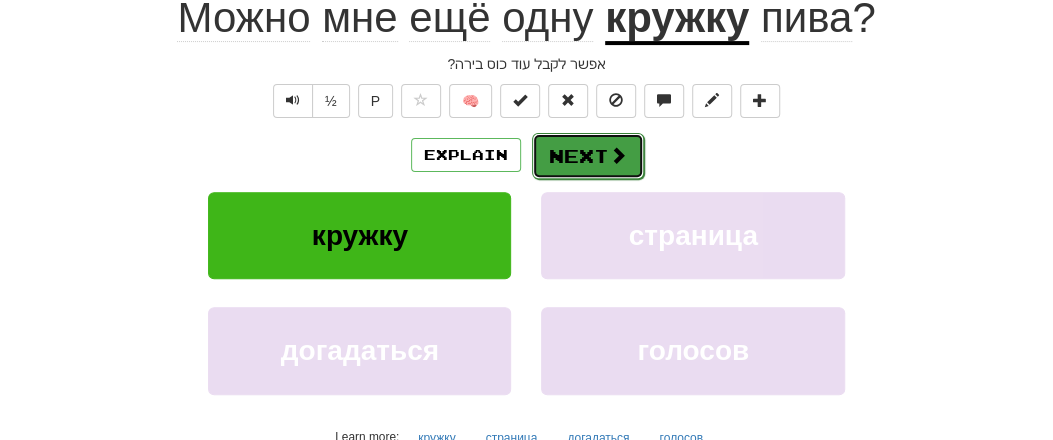 click at bounding box center [618, 155] 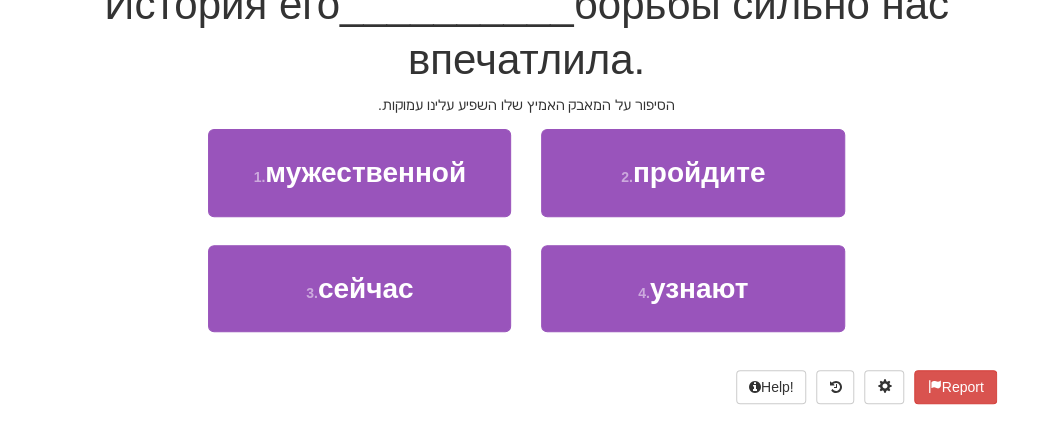 scroll, scrollTop: 208, scrollLeft: 0, axis: vertical 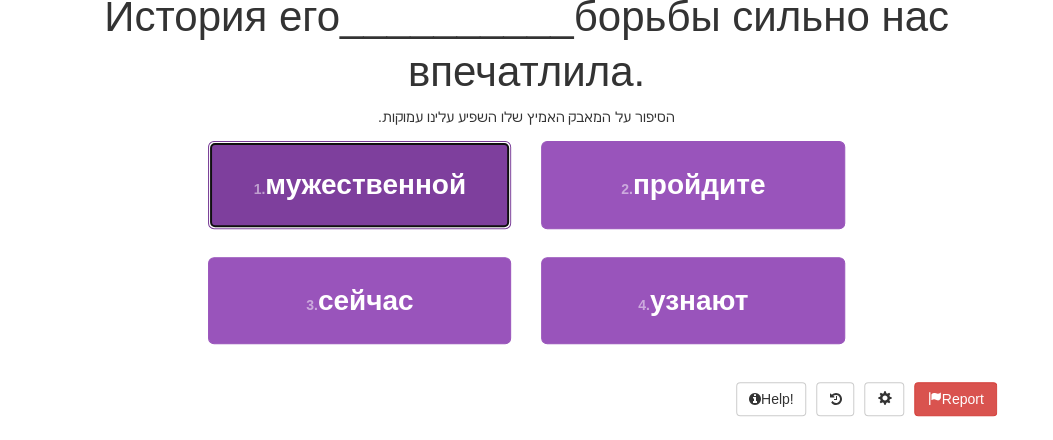 click on "мужественной" at bounding box center [365, 184] 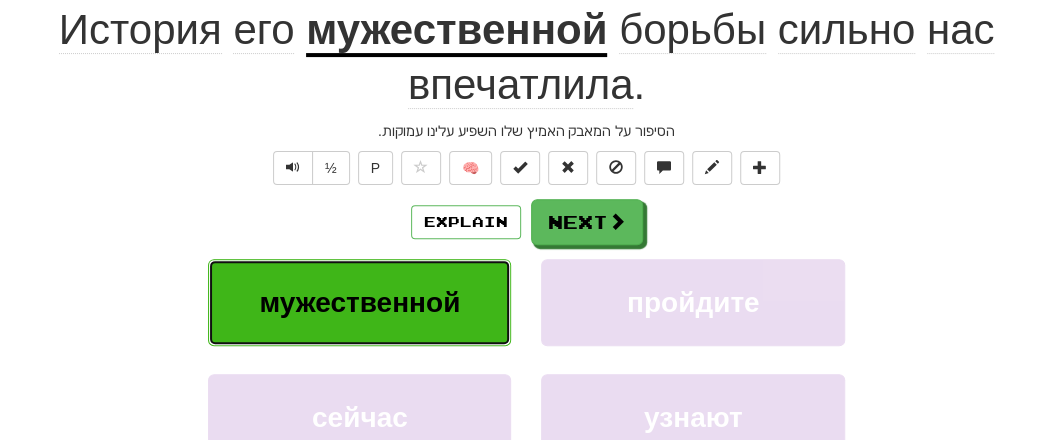 scroll, scrollTop: 220, scrollLeft: 0, axis: vertical 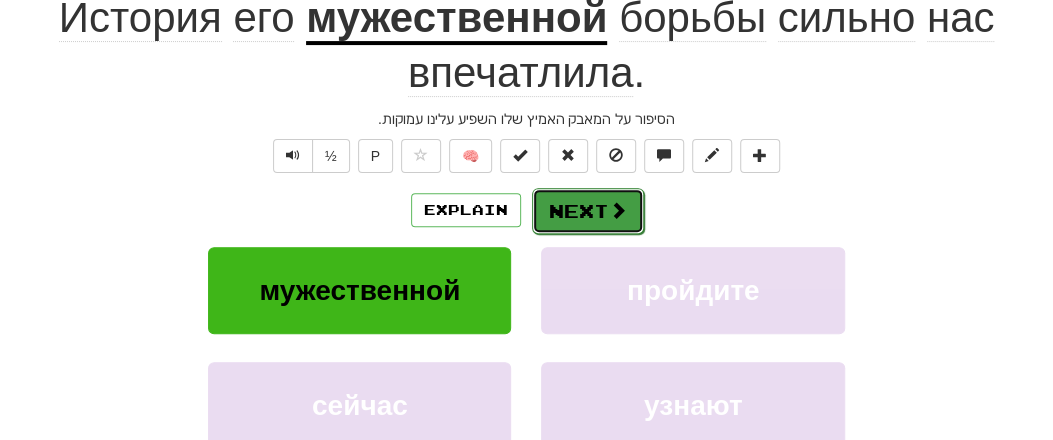 click on "Next" at bounding box center (588, 211) 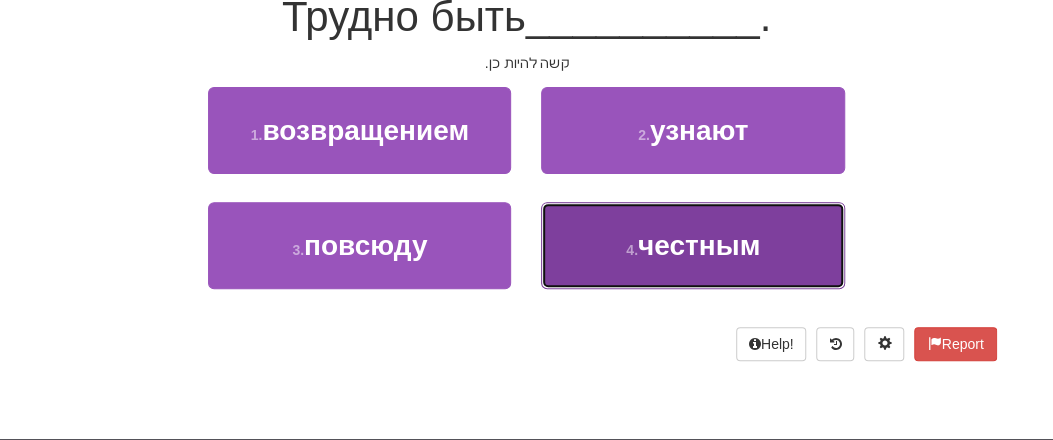click on "честным" at bounding box center (699, 245) 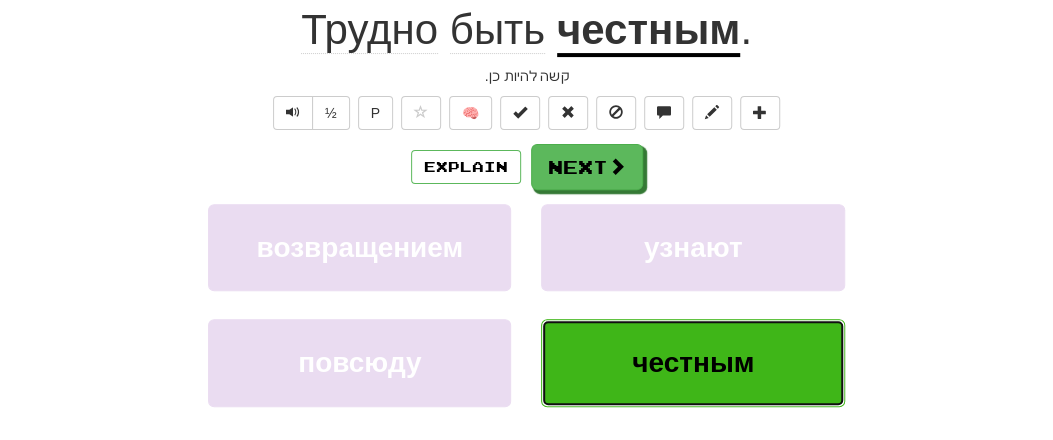 scroll, scrollTop: 220, scrollLeft: 0, axis: vertical 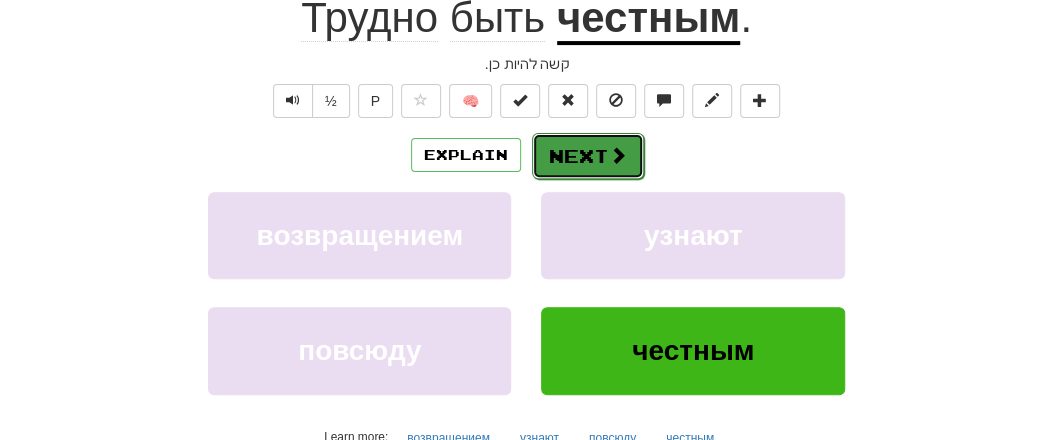 click on "Next" at bounding box center (588, 156) 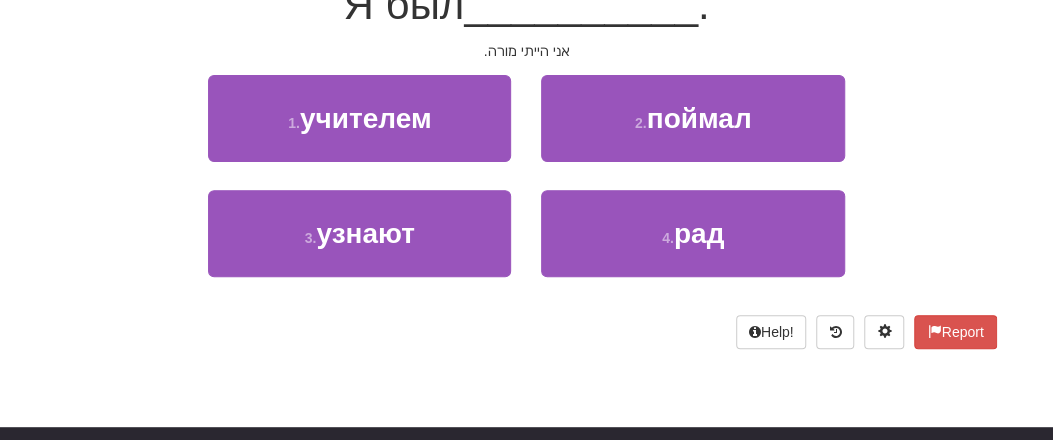 scroll, scrollTop: 208, scrollLeft: 0, axis: vertical 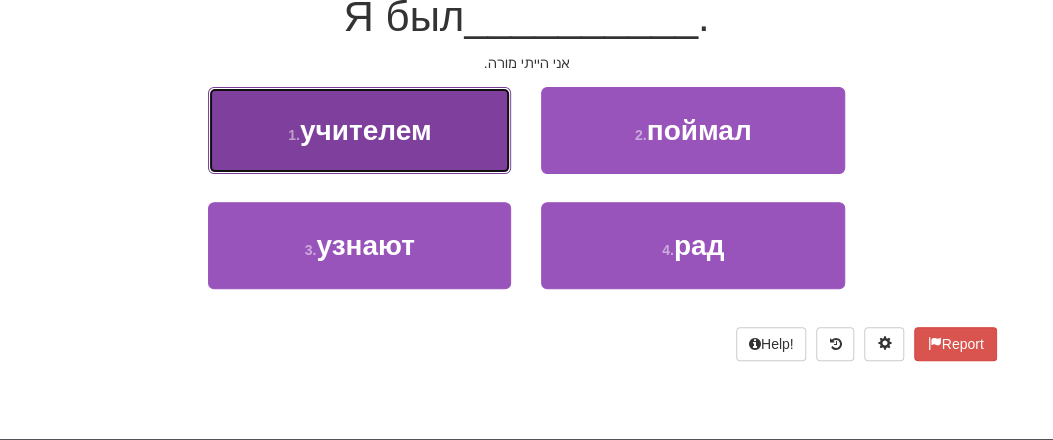 click on "1 . учителем" at bounding box center (359, 130) 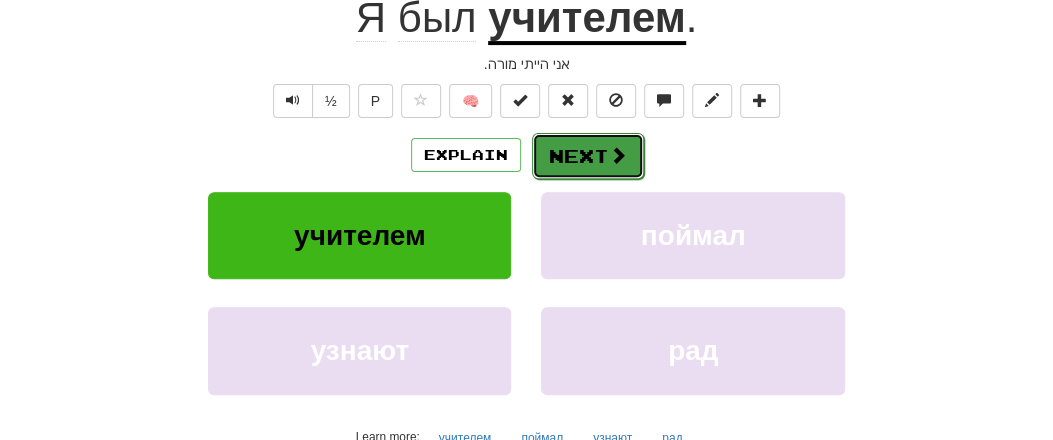 click on "Next" at bounding box center (588, 156) 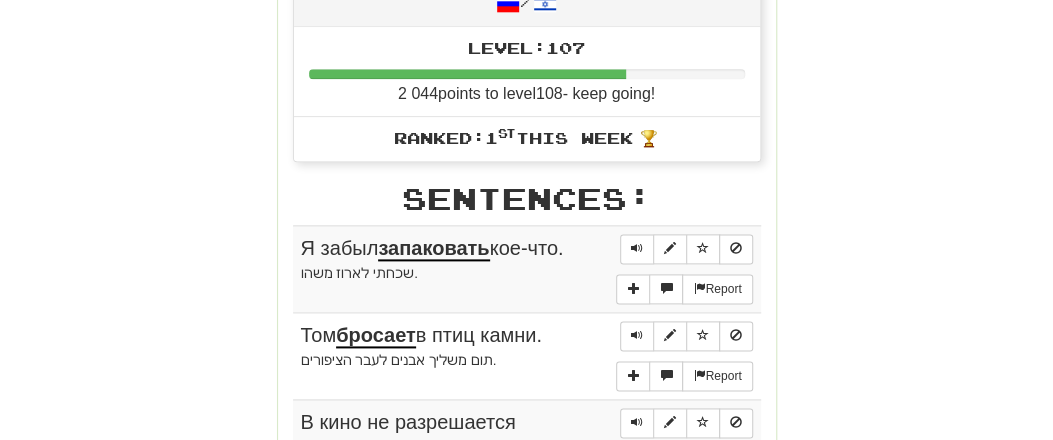 scroll, scrollTop: 1036, scrollLeft: 0, axis: vertical 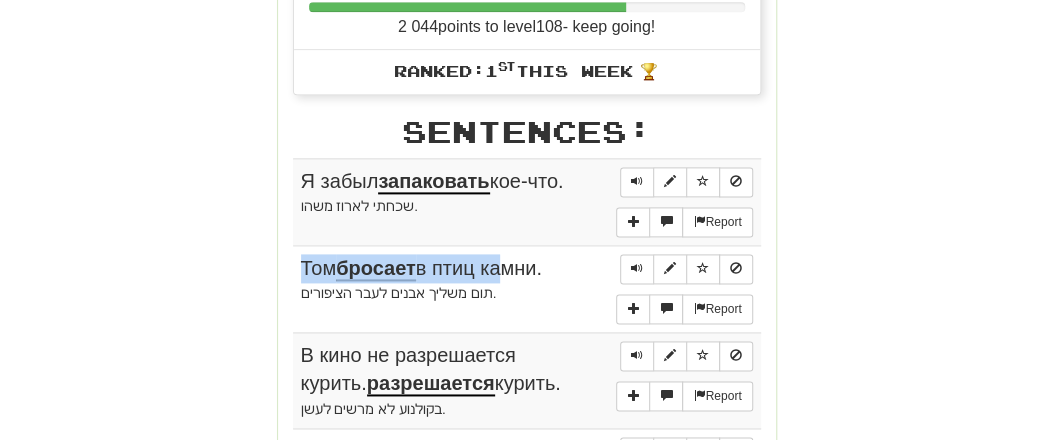 drag, startPoint x: 284, startPoint y: 170, endPoint x: 500, endPoint y: 251, distance: 230.6881 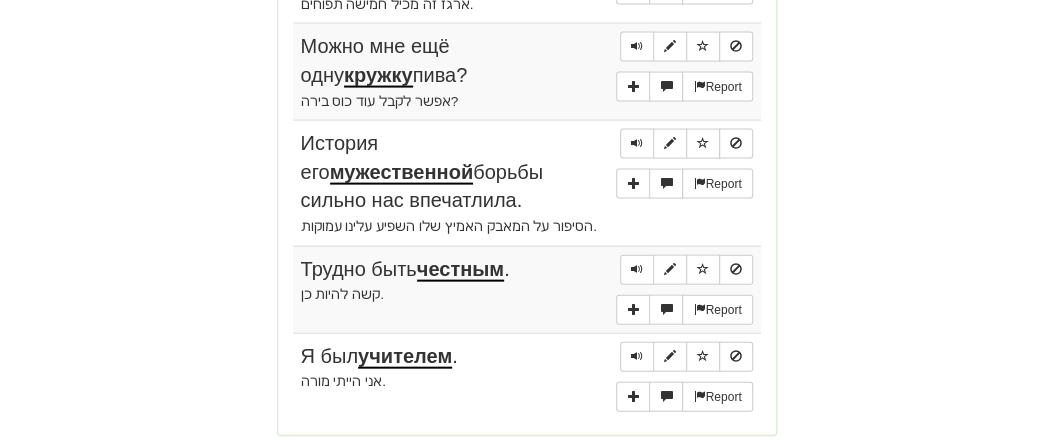 scroll, scrollTop: 1764, scrollLeft: 0, axis: vertical 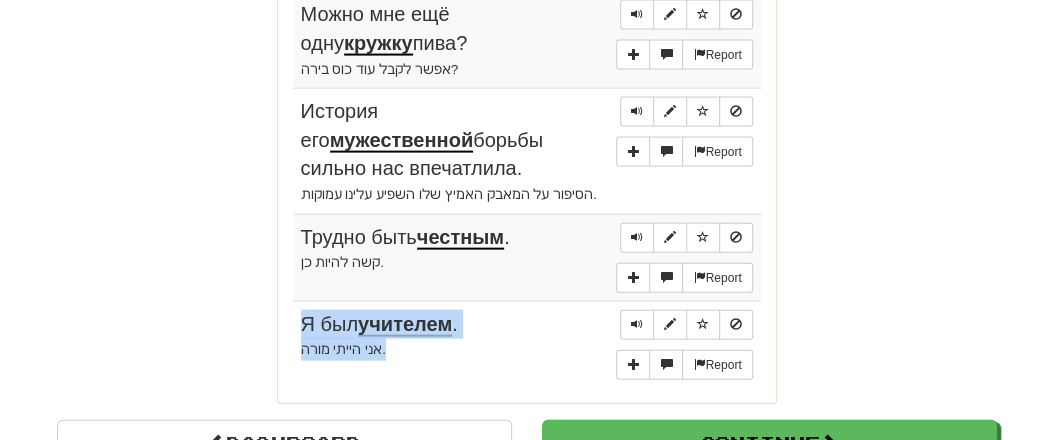 click on "אני הייתי מורה." at bounding box center (527, 349) 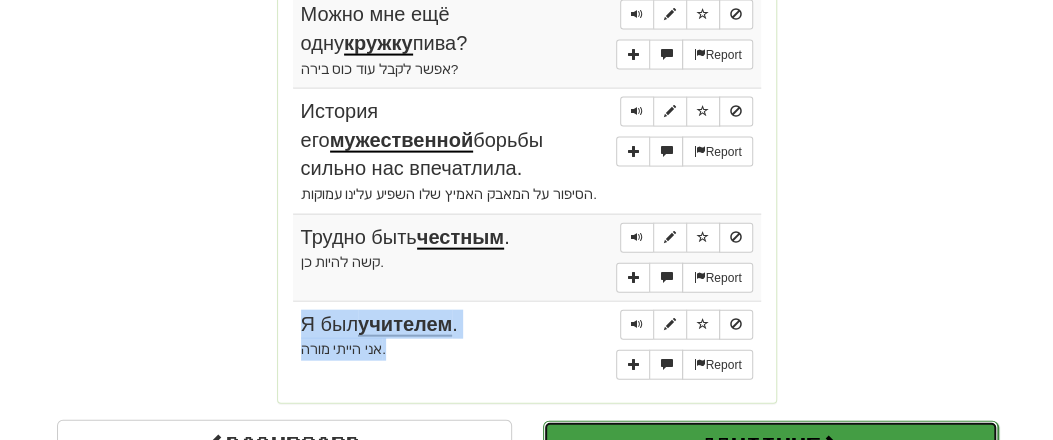 click on "Continue" at bounding box center [770, 444] 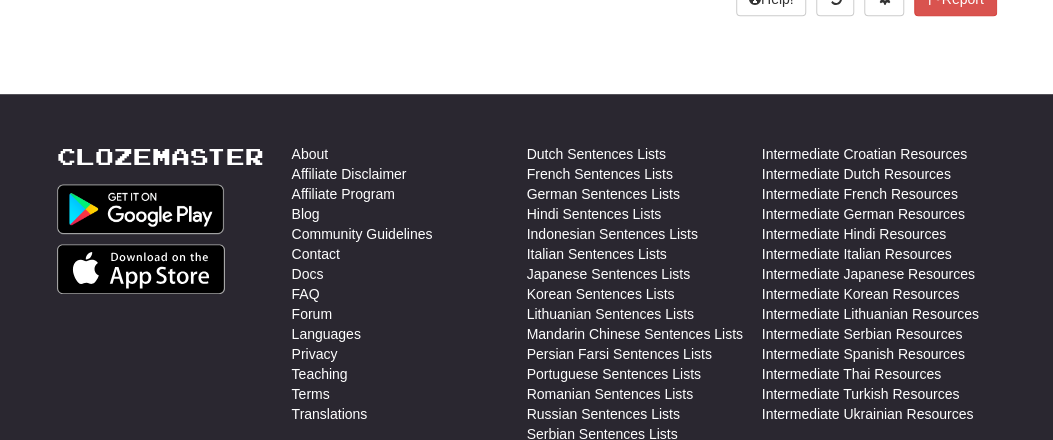 scroll, scrollTop: 137, scrollLeft: 0, axis: vertical 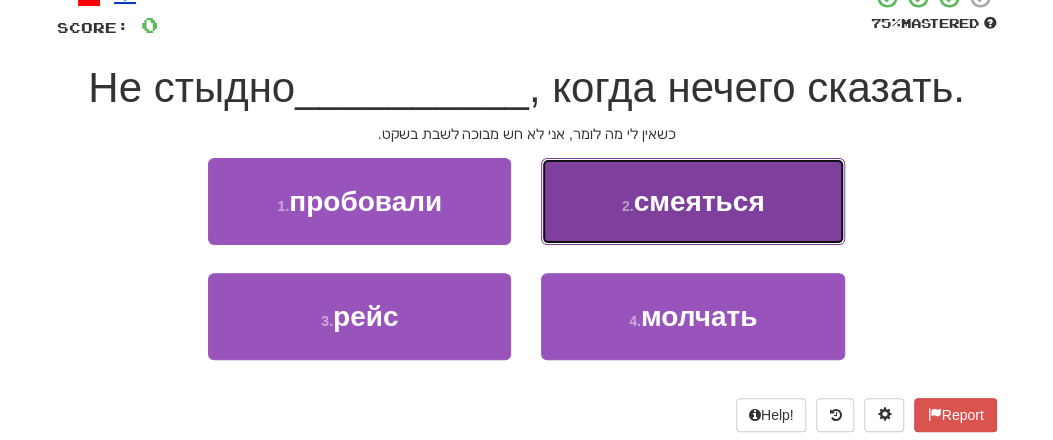 click on "смеяться" at bounding box center [698, 201] 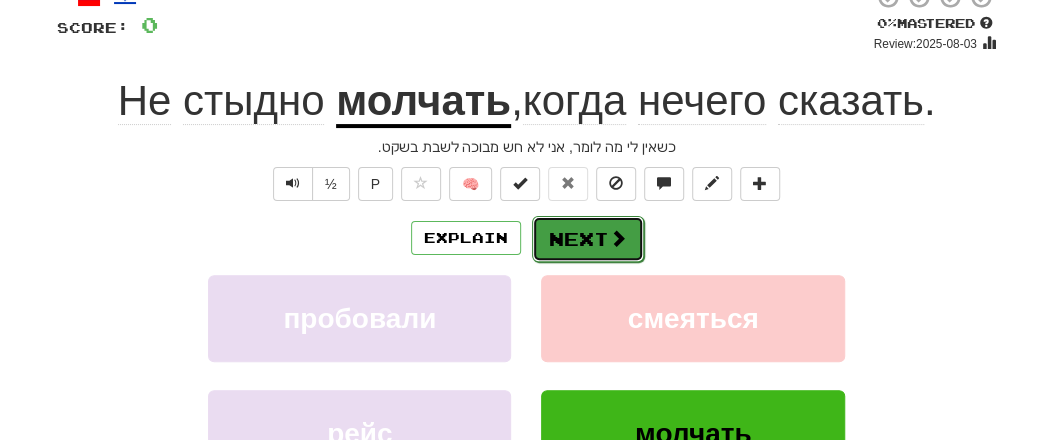 click at bounding box center (618, 238) 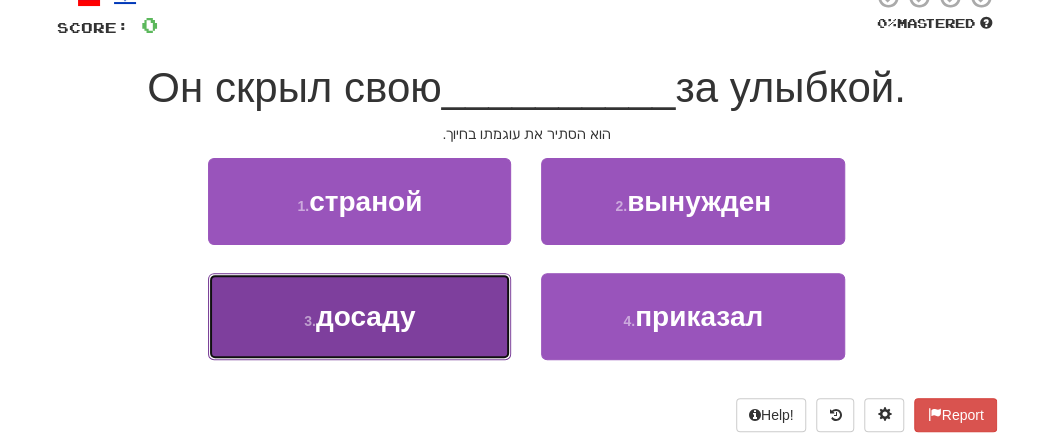 click on "досаду" at bounding box center (366, 316) 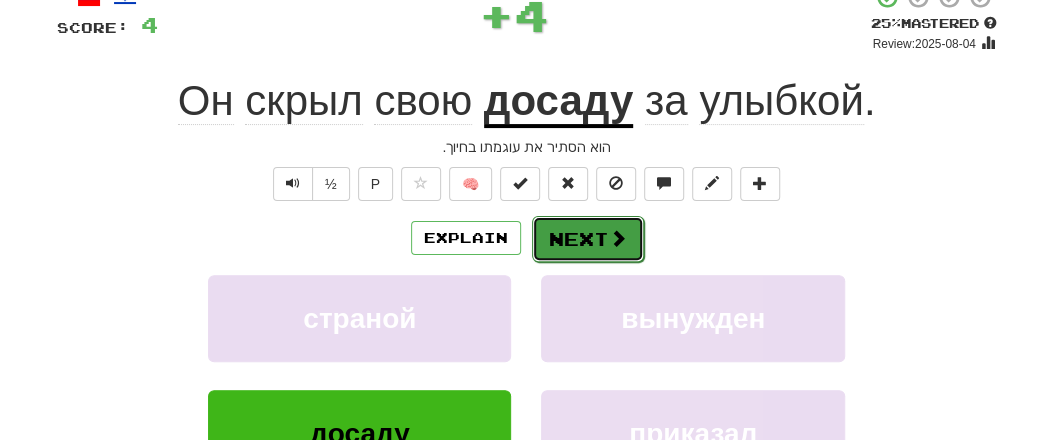 click on "Next" at bounding box center (588, 239) 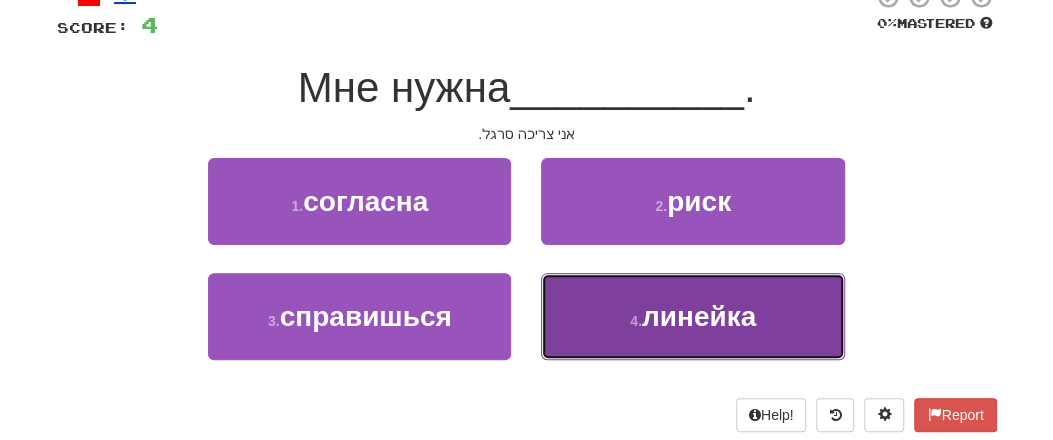 click on "линейка" at bounding box center [699, 316] 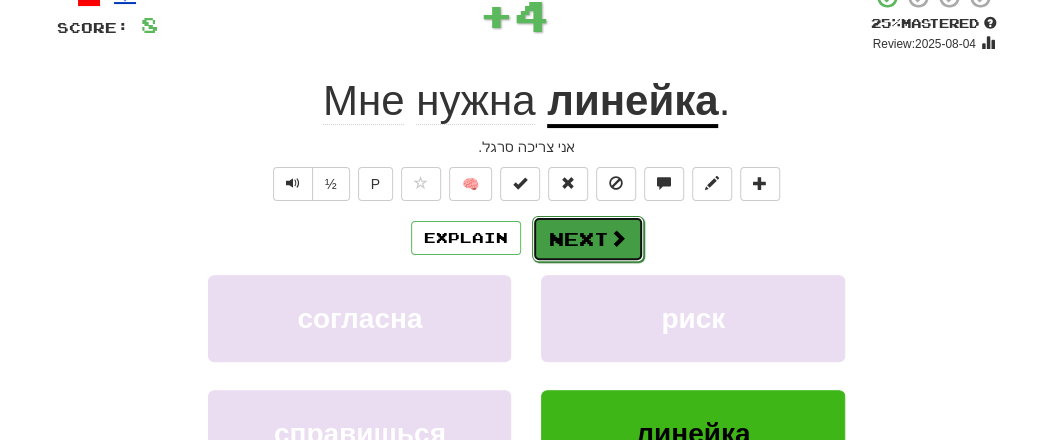 click on "Next" at bounding box center [588, 239] 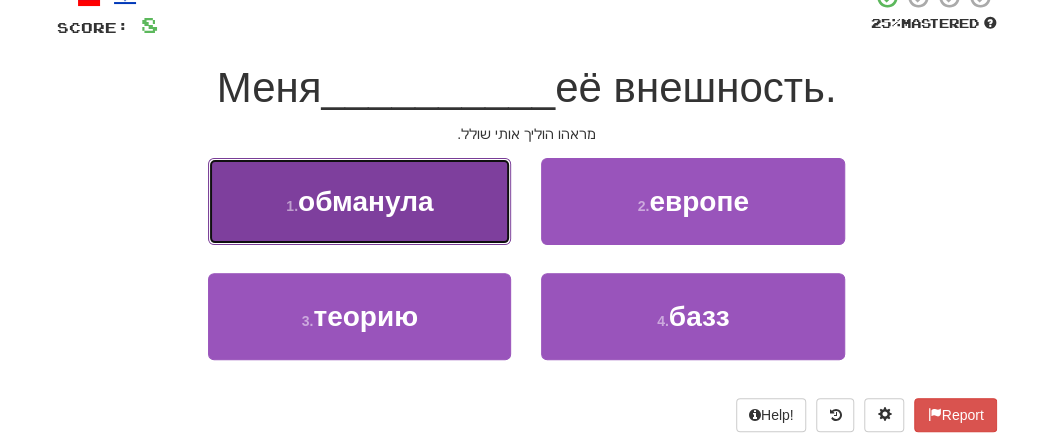 click on "1 . обманула" at bounding box center [359, 201] 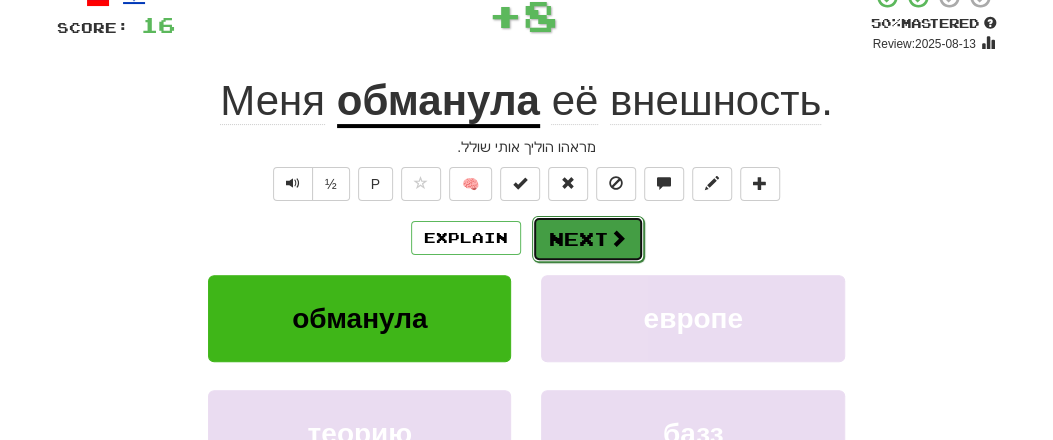 click on "Next" at bounding box center (588, 239) 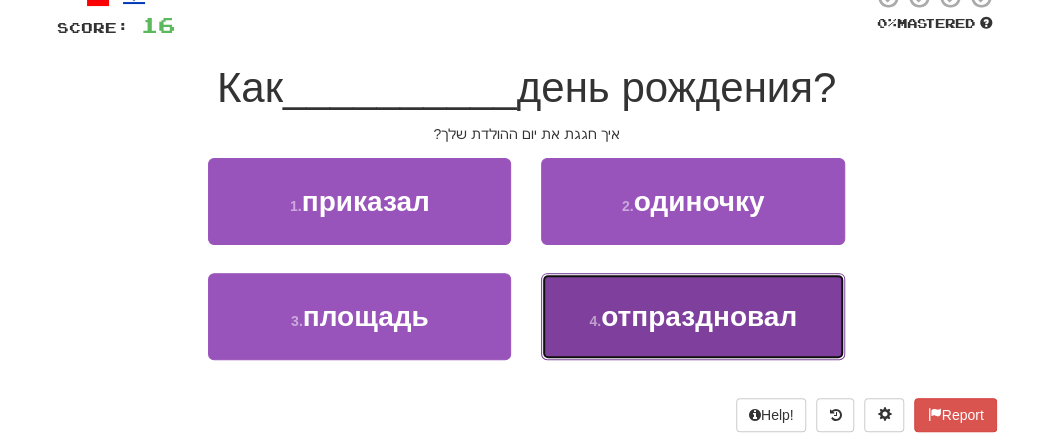 click on "отпраздновал" at bounding box center (699, 316) 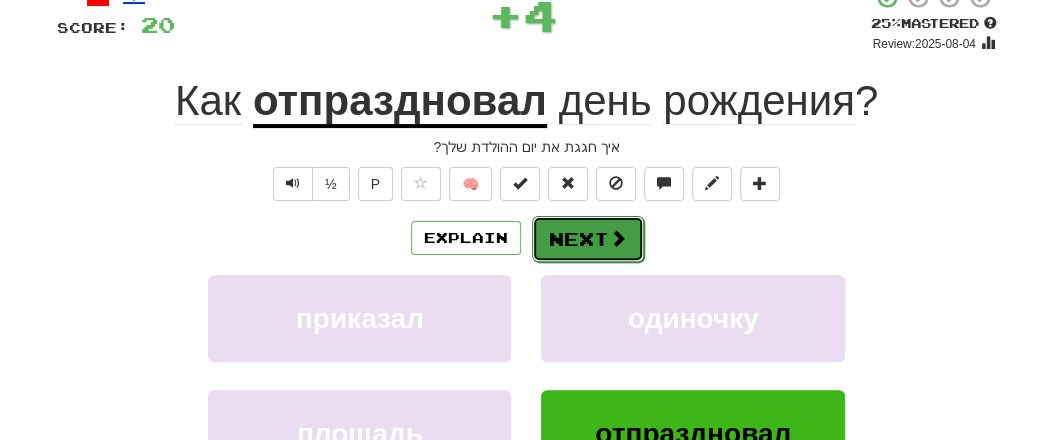 click on "Next" at bounding box center [588, 239] 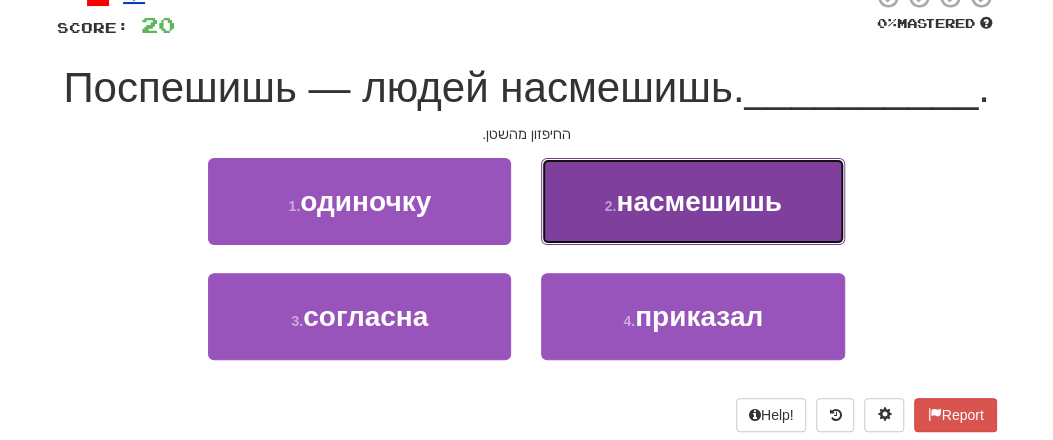 click on "насмешишь" at bounding box center (698, 201) 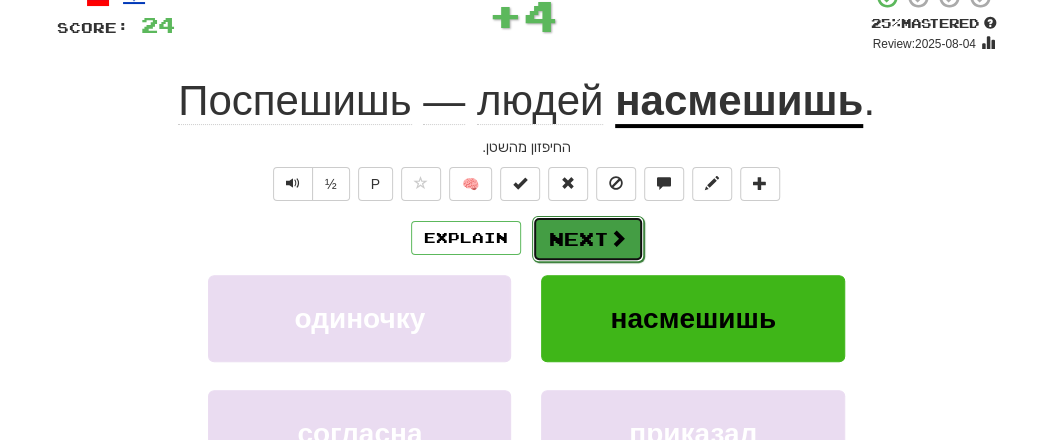click on "Next" at bounding box center [588, 239] 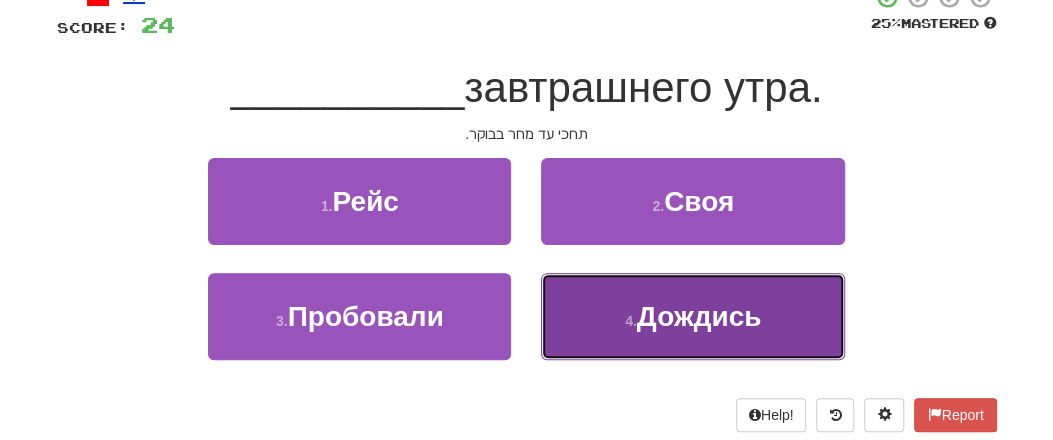 click on "Дождись" at bounding box center (699, 316) 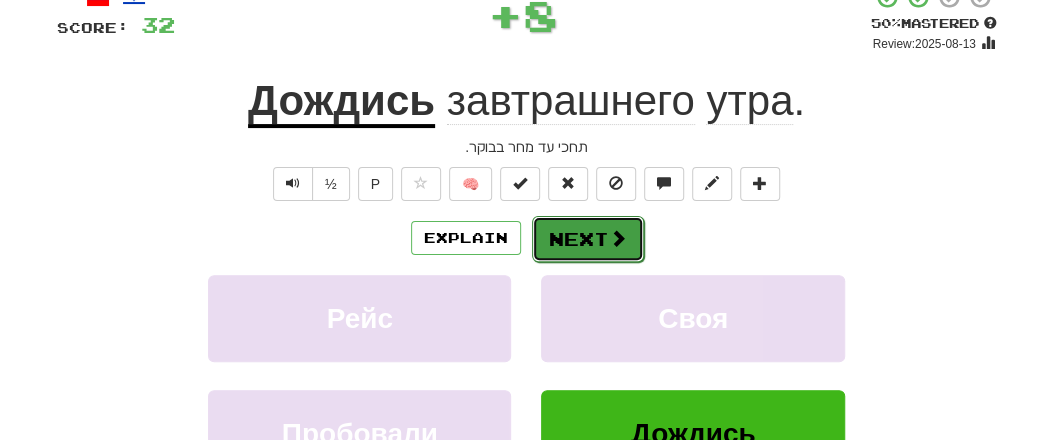 click on "Next" at bounding box center (588, 239) 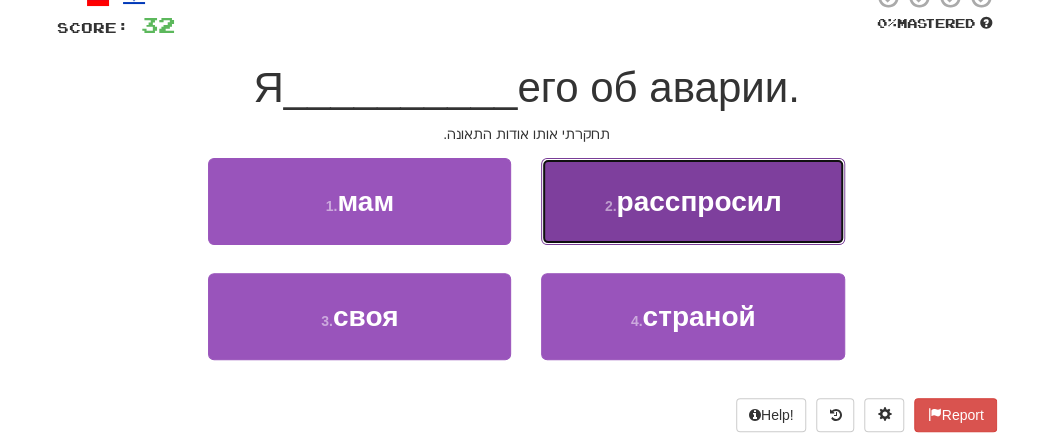 click on "расспросил" at bounding box center [698, 201] 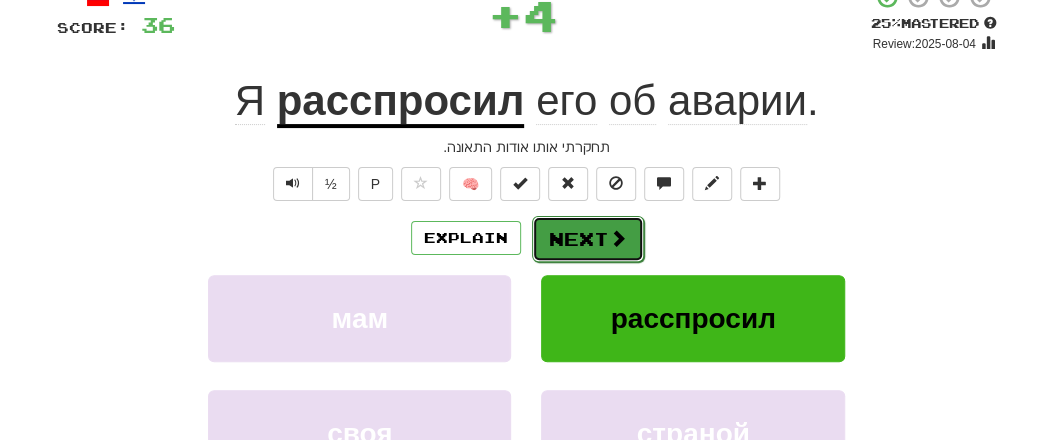 click on "Next" at bounding box center [588, 239] 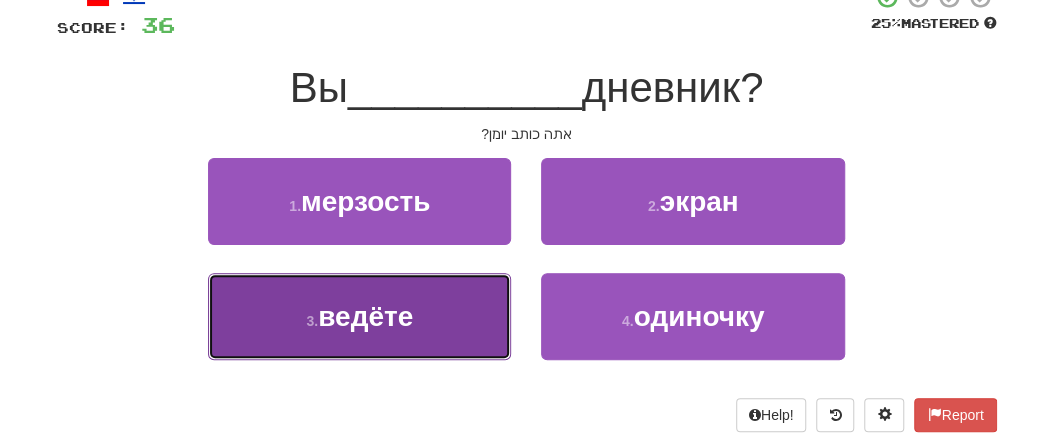 click on "3 .  ведёте" at bounding box center (359, 316) 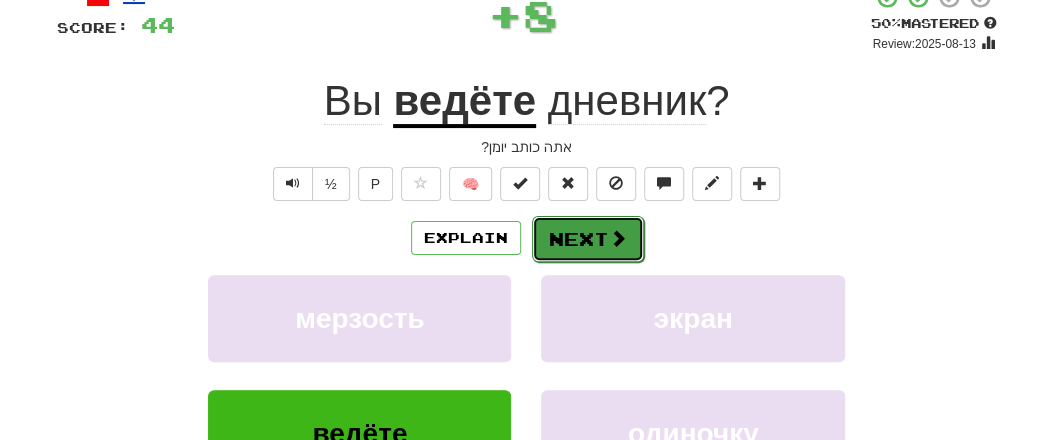 click on "Next" at bounding box center (588, 239) 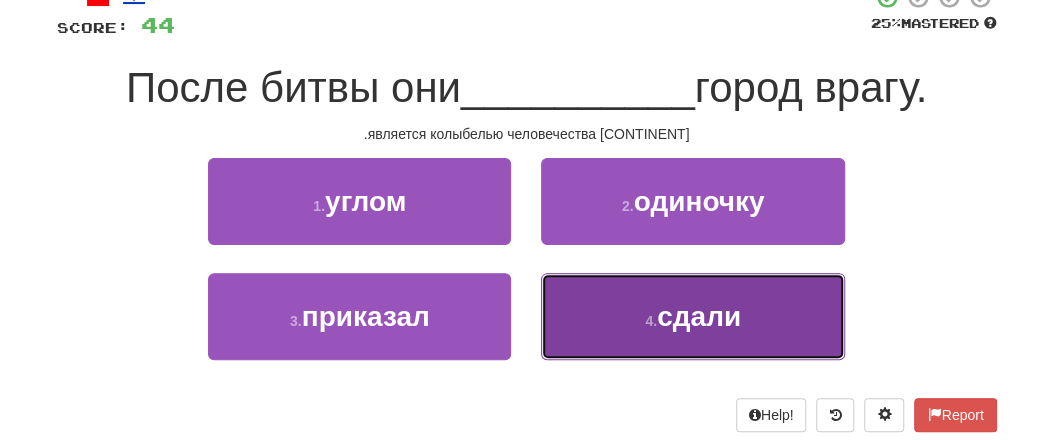 click on "сдали" at bounding box center (699, 316) 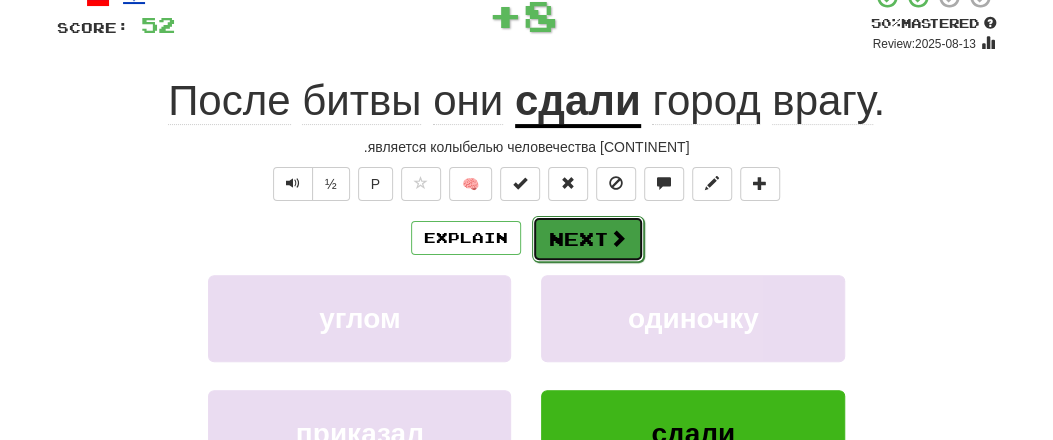 click on "Next" at bounding box center (588, 239) 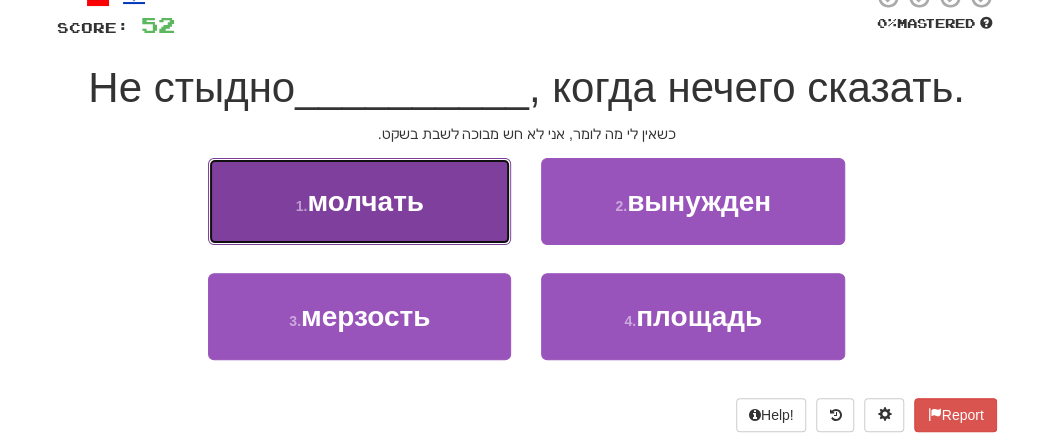 click on "1 . молчать" at bounding box center [359, 201] 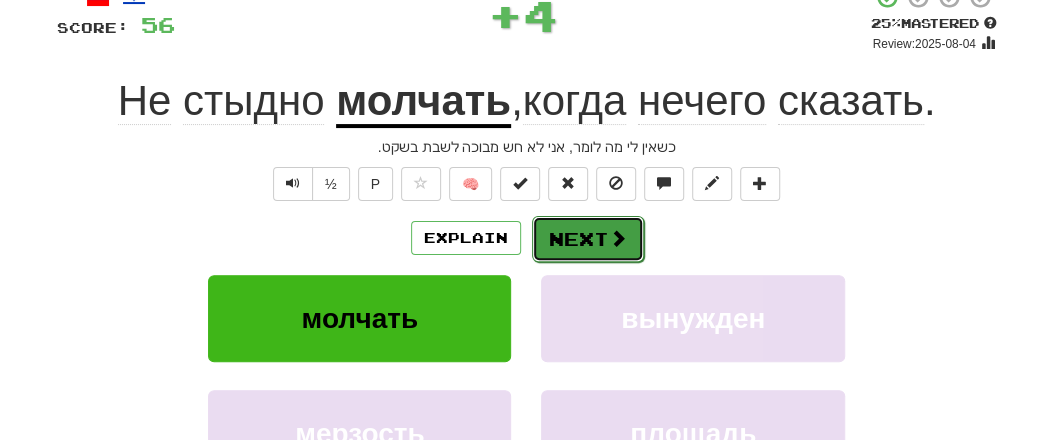 click on "Next" at bounding box center [588, 239] 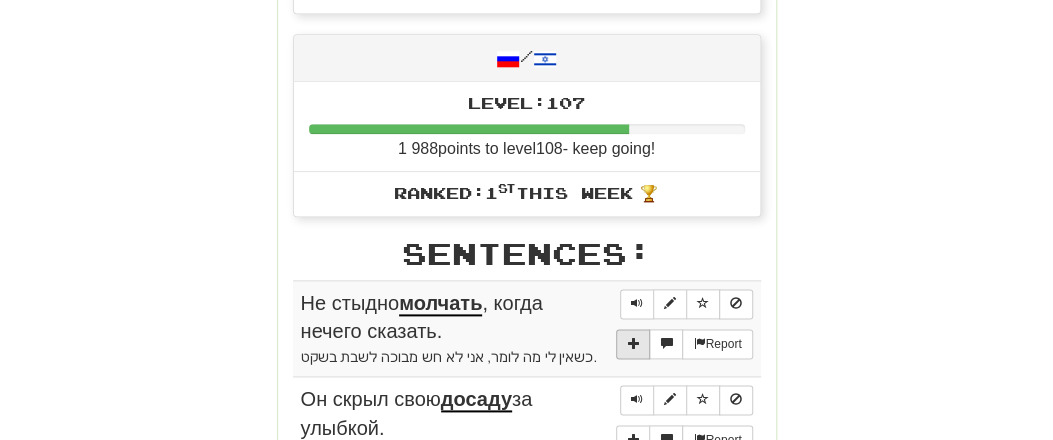 scroll, scrollTop: 953, scrollLeft: 0, axis: vertical 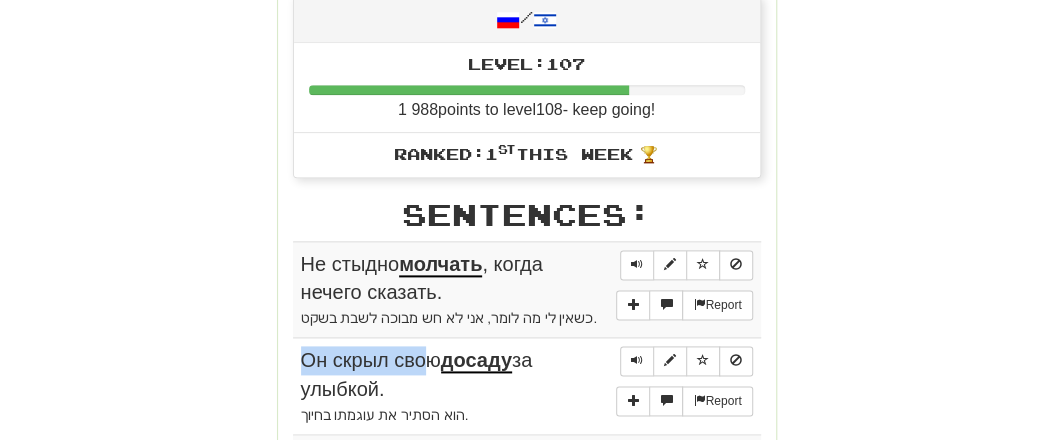 drag, startPoint x: 289, startPoint y: 251, endPoint x: 424, endPoint y: 328, distance: 155.41557 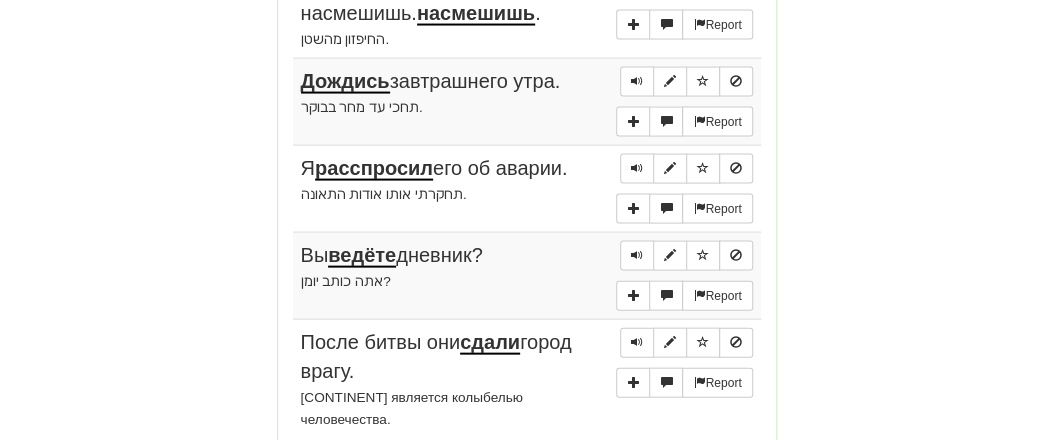 scroll, scrollTop: 1785, scrollLeft: 0, axis: vertical 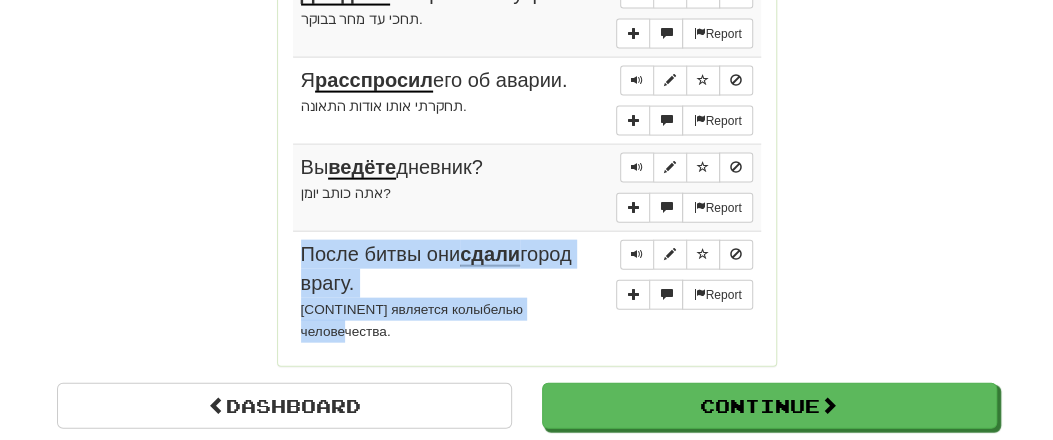 click on "[CONTINENT] является колыбелью человечества." at bounding box center [527, 321] 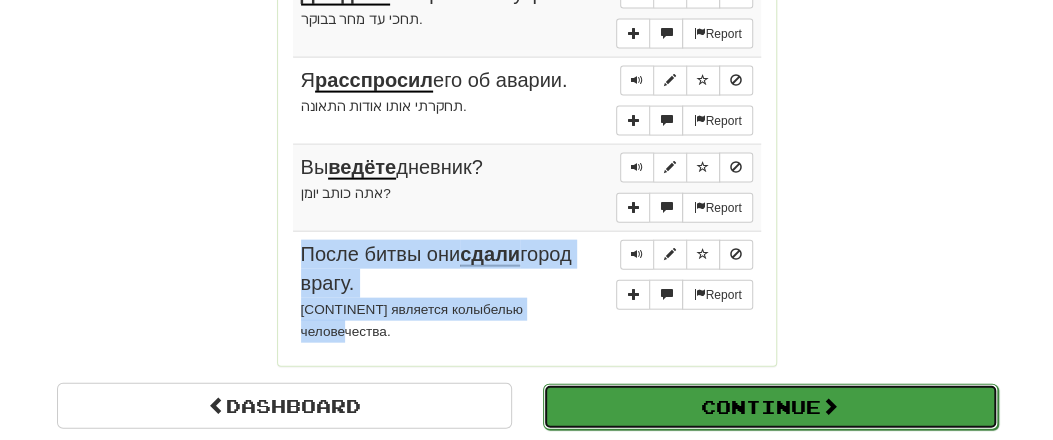 click on "Continue" at bounding box center (770, 407) 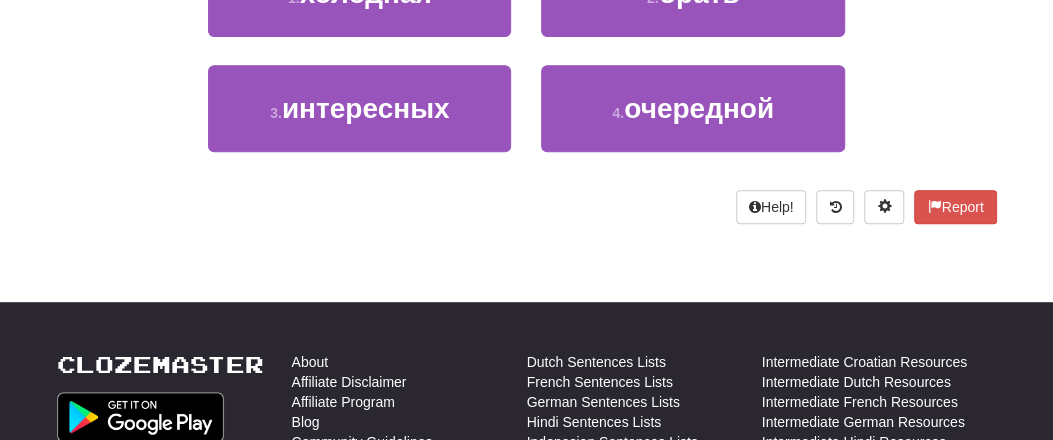 scroll, scrollTop: 33, scrollLeft: 0, axis: vertical 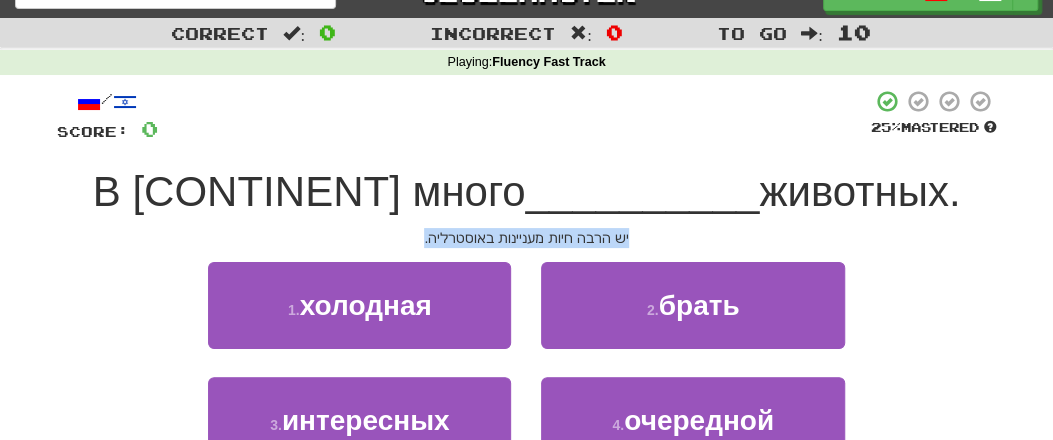 drag, startPoint x: 405, startPoint y: 233, endPoint x: 637, endPoint y: 243, distance: 232.21542 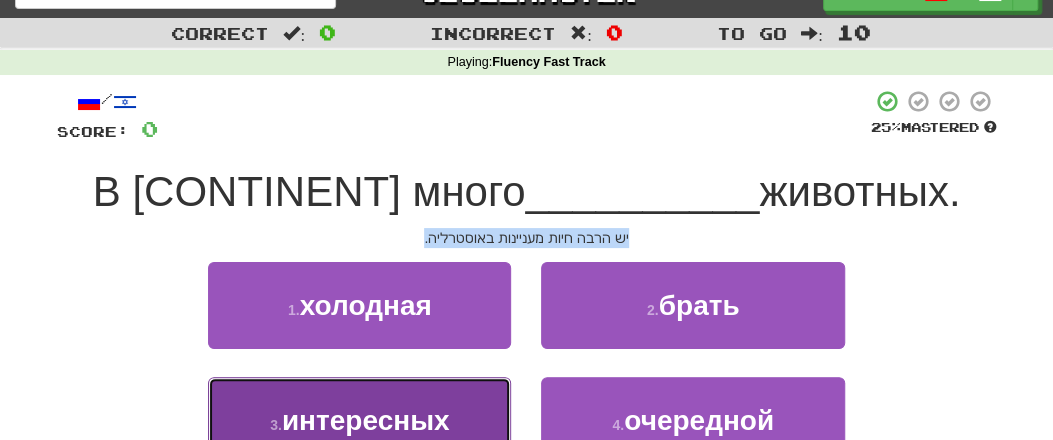 click on "интересных" at bounding box center (366, 420) 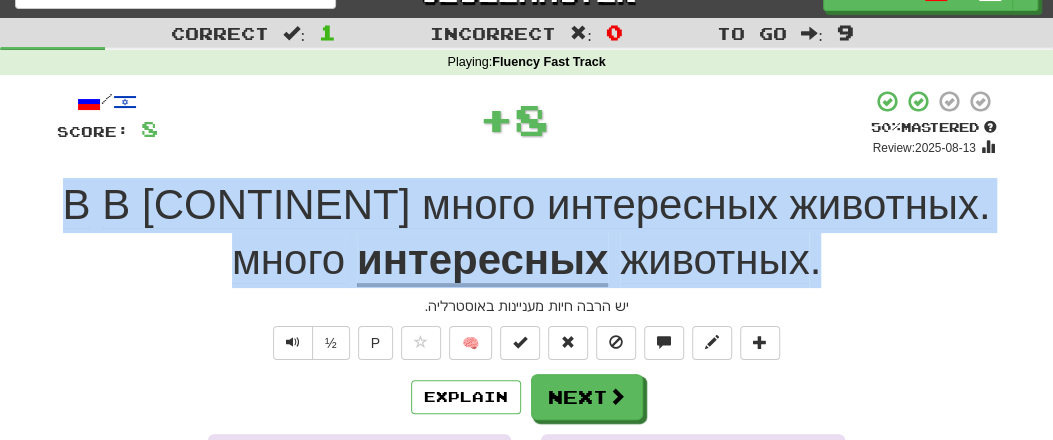 drag, startPoint x: 71, startPoint y: 190, endPoint x: 950, endPoint y: 201, distance: 879.06885 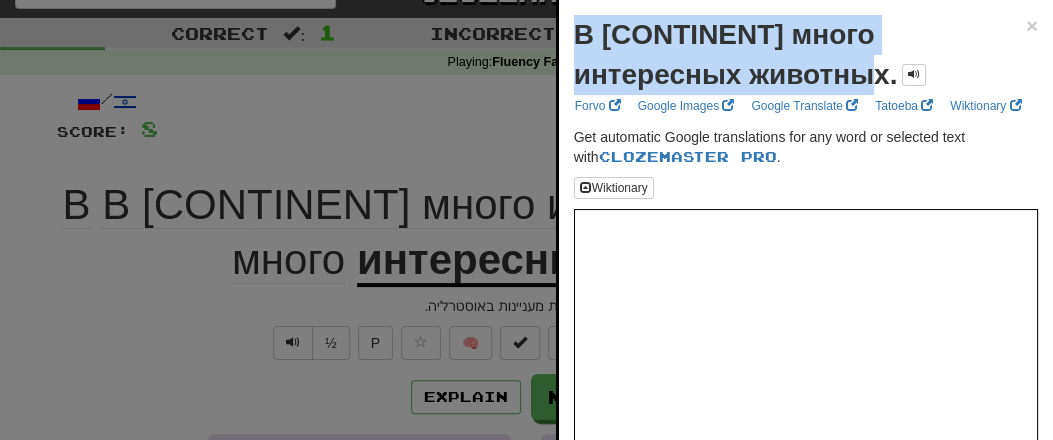 drag, startPoint x: 580, startPoint y: 41, endPoint x: 898, endPoint y: 85, distance: 321.0296 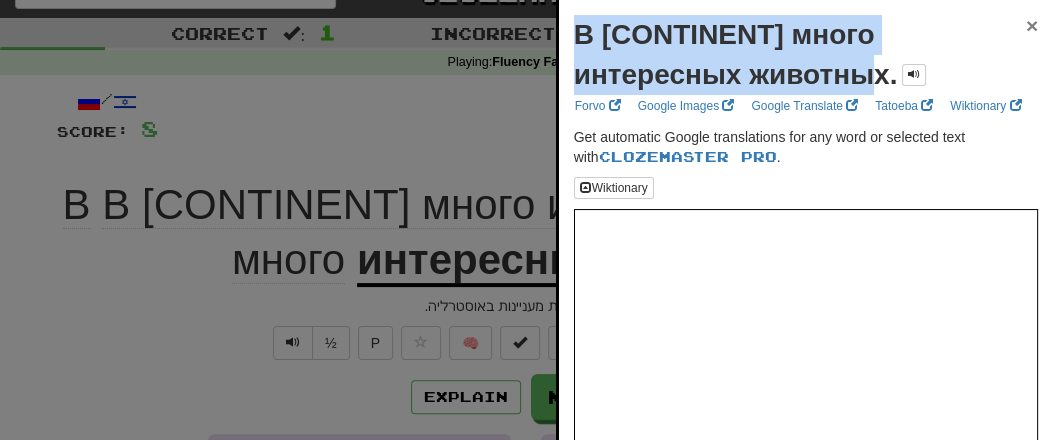 click on "×" at bounding box center [1032, 25] 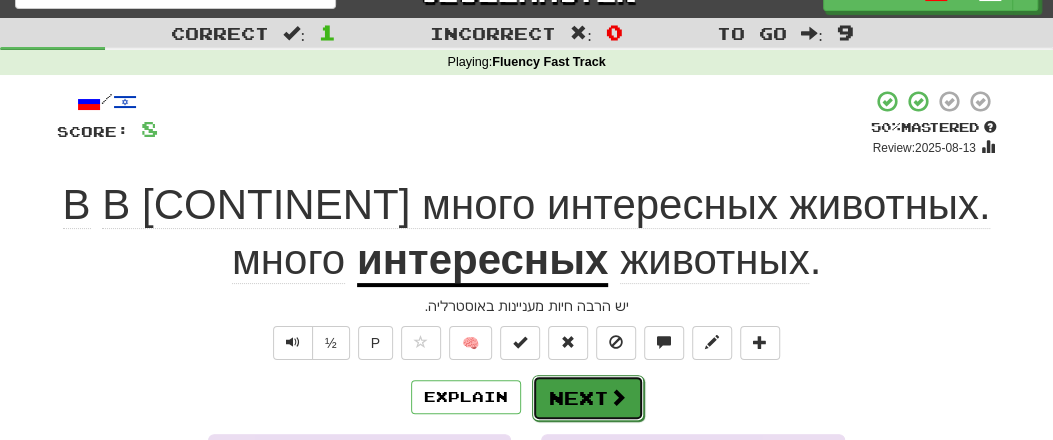 click at bounding box center [618, 397] 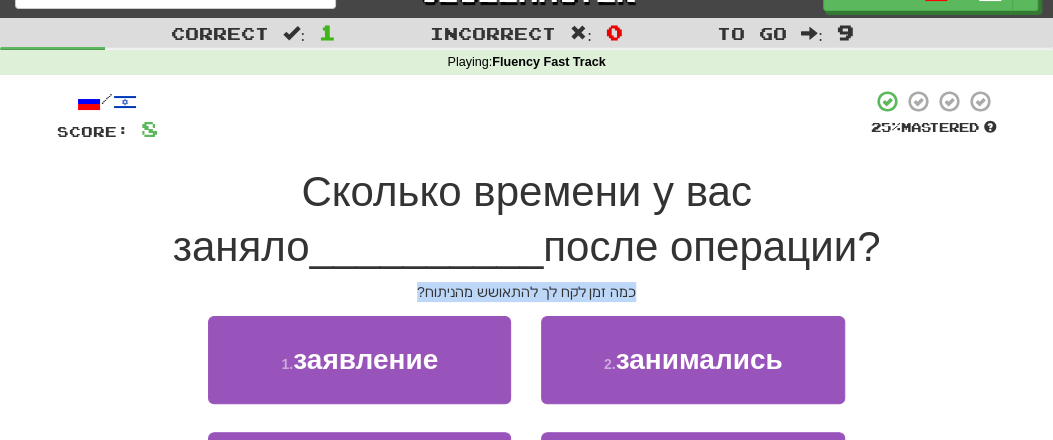 drag, startPoint x: 409, startPoint y: 279, endPoint x: 647, endPoint y: 295, distance: 238.53722 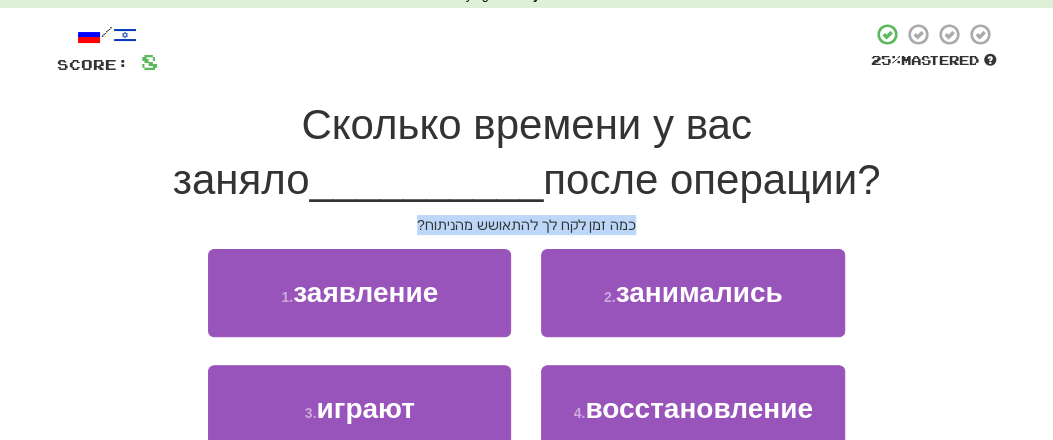 scroll, scrollTop: 137, scrollLeft: 0, axis: vertical 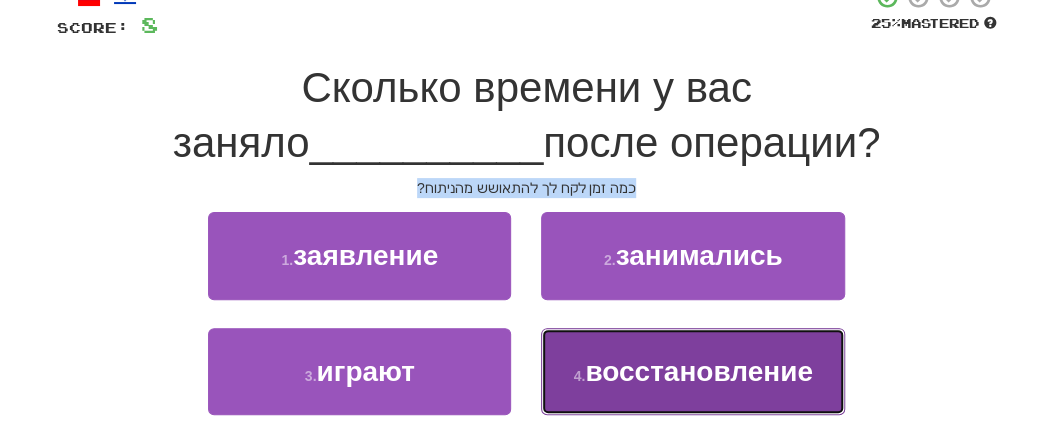 click on "восстановление" at bounding box center (699, 371) 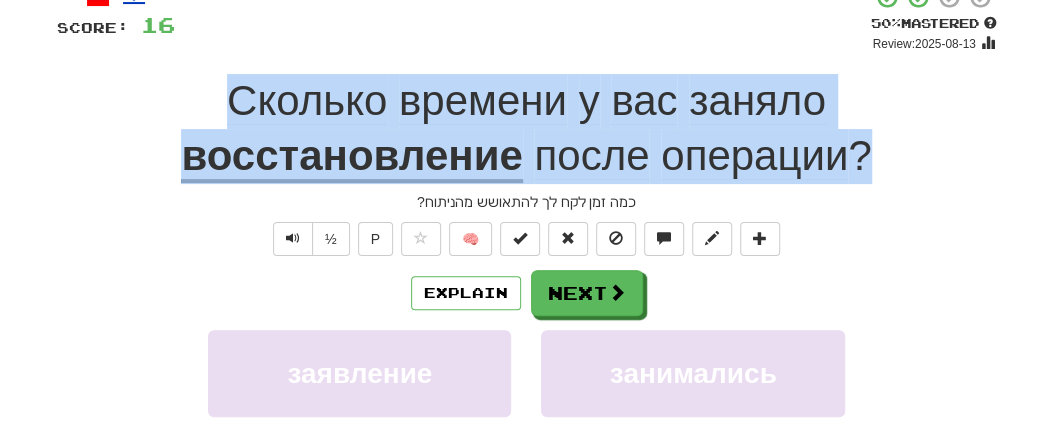 drag, startPoint x: 223, startPoint y: 85, endPoint x: 899, endPoint y: 151, distance: 679.21423 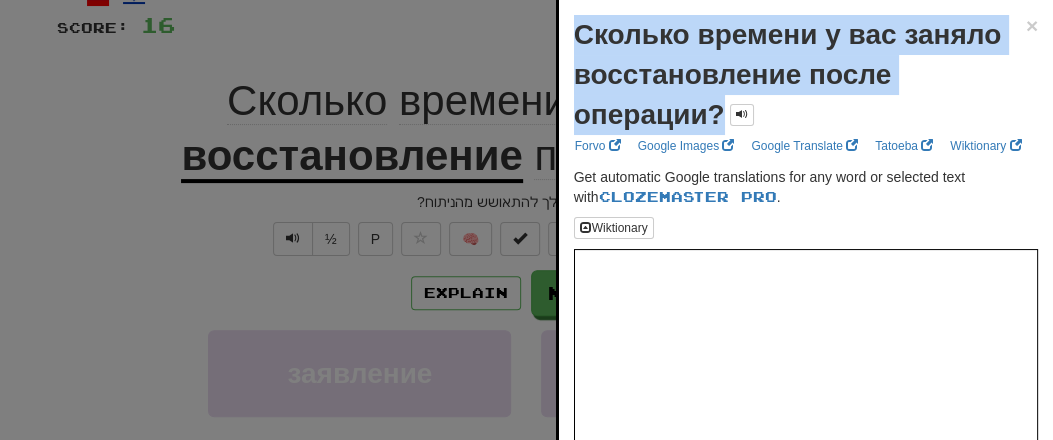 drag, startPoint x: 574, startPoint y: 22, endPoint x: 757, endPoint y: 103, distance: 200.12495 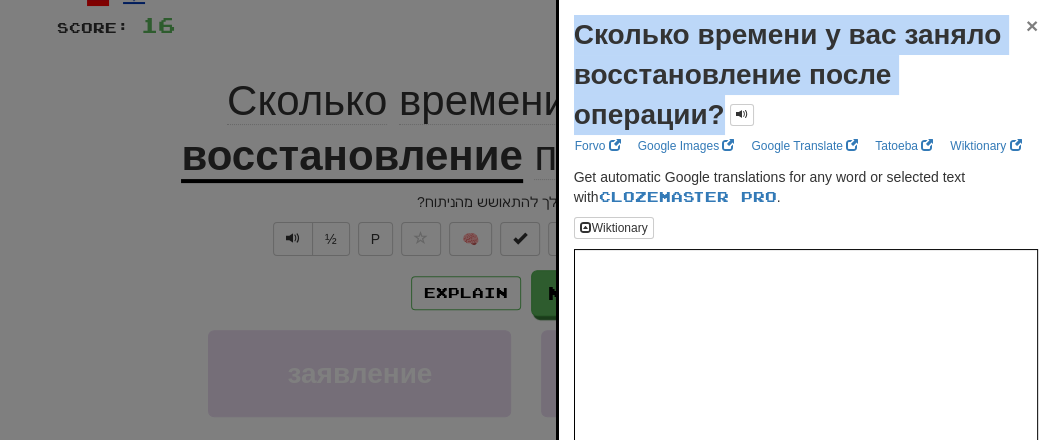 click on "×" at bounding box center [1032, 25] 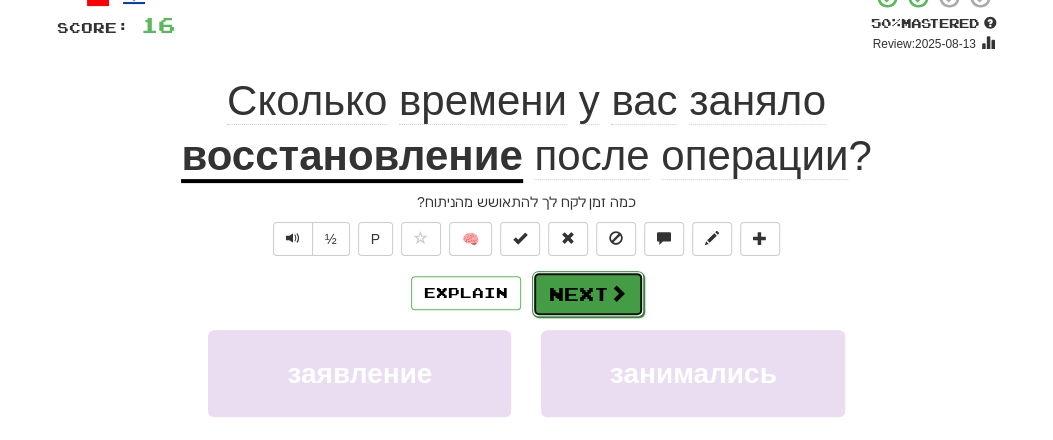 click on "Next" at bounding box center (588, 294) 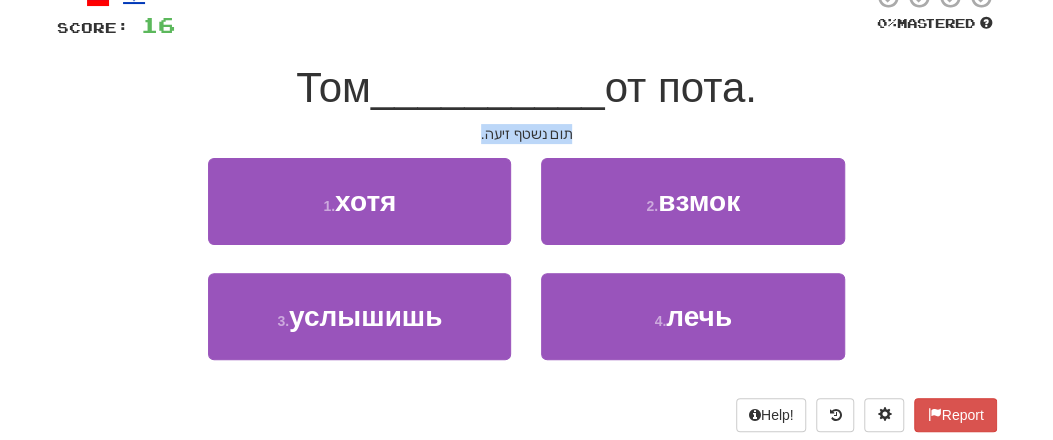 drag, startPoint x: 450, startPoint y: 135, endPoint x: 594, endPoint y: 133, distance: 144.01389 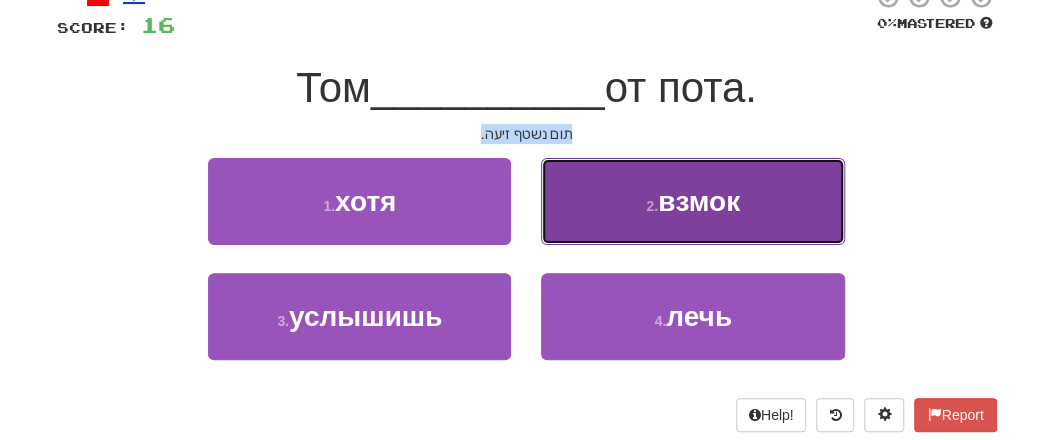 click on "взмок" at bounding box center (699, 201) 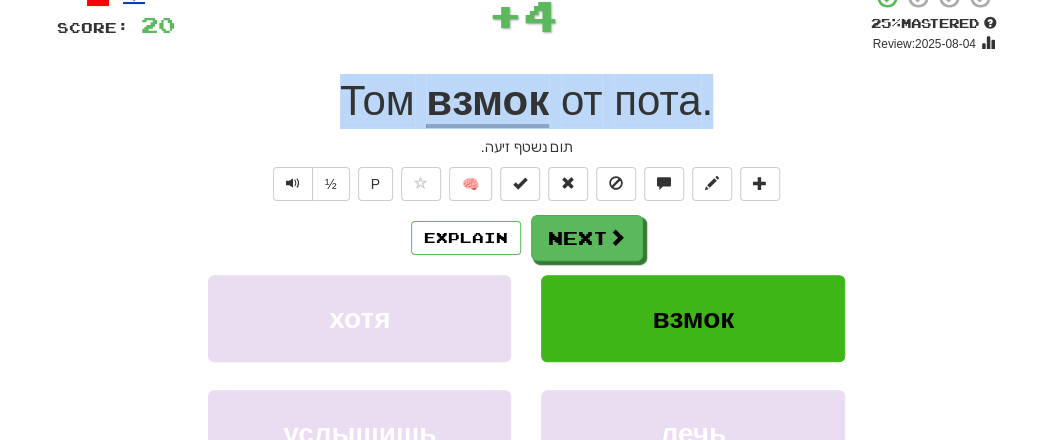 drag, startPoint x: 291, startPoint y: 115, endPoint x: 807, endPoint y: 109, distance: 516.0349 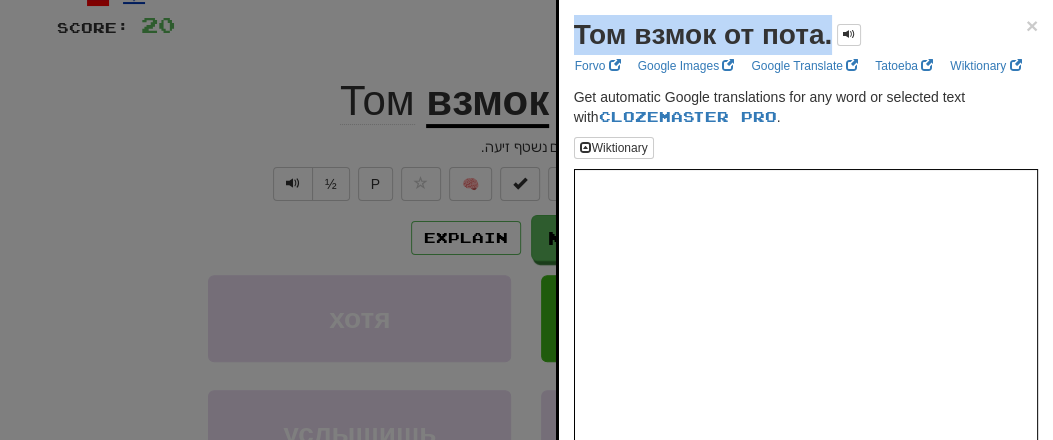 drag, startPoint x: 577, startPoint y: 35, endPoint x: 828, endPoint y: 38, distance: 251.01793 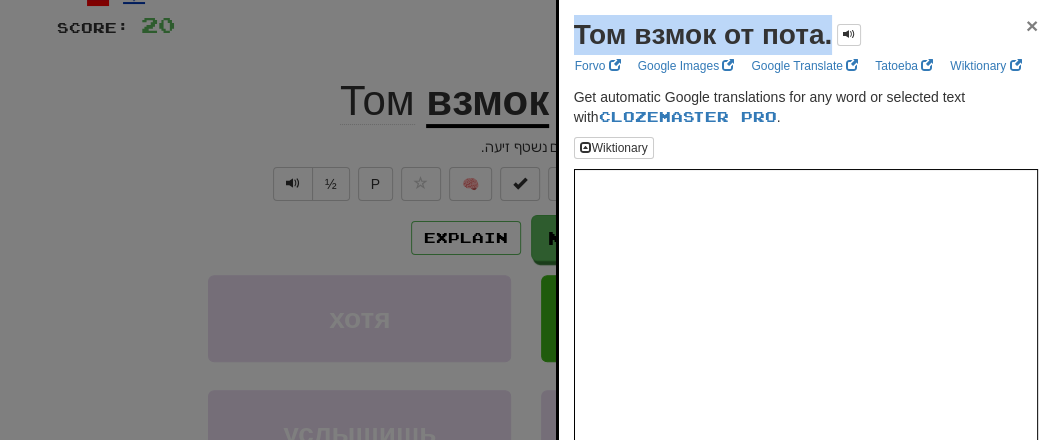 click on "×" at bounding box center (1032, 25) 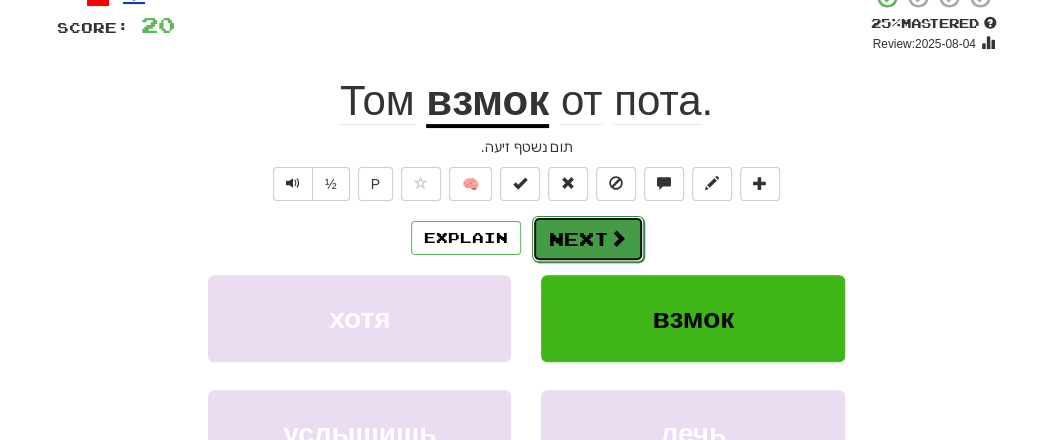 click on "Next" at bounding box center (588, 239) 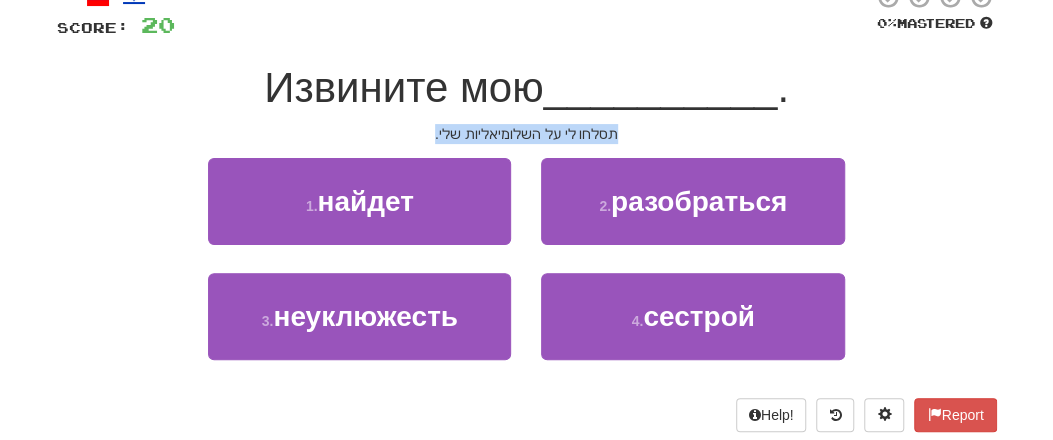 drag, startPoint x: 567, startPoint y: 133, endPoint x: 691, endPoint y: 136, distance: 124.036285 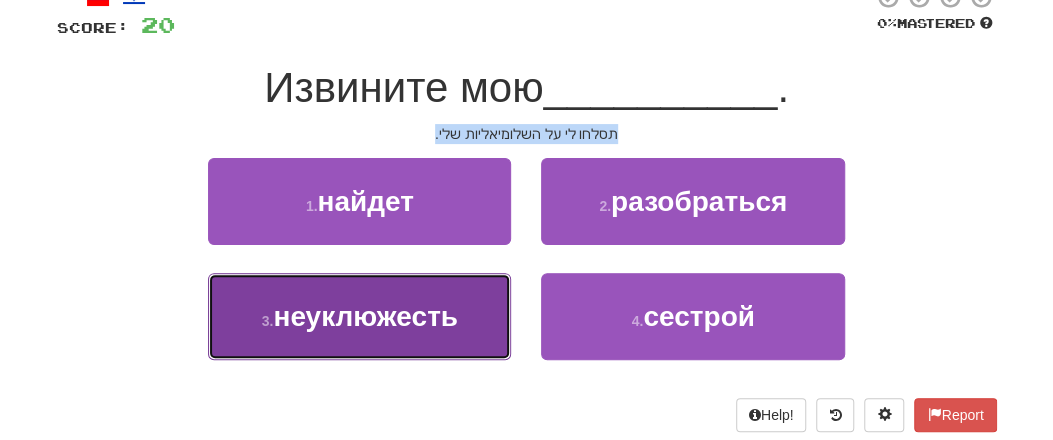 click on "3 .  неуклюжесть" at bounding box center (359, 316) 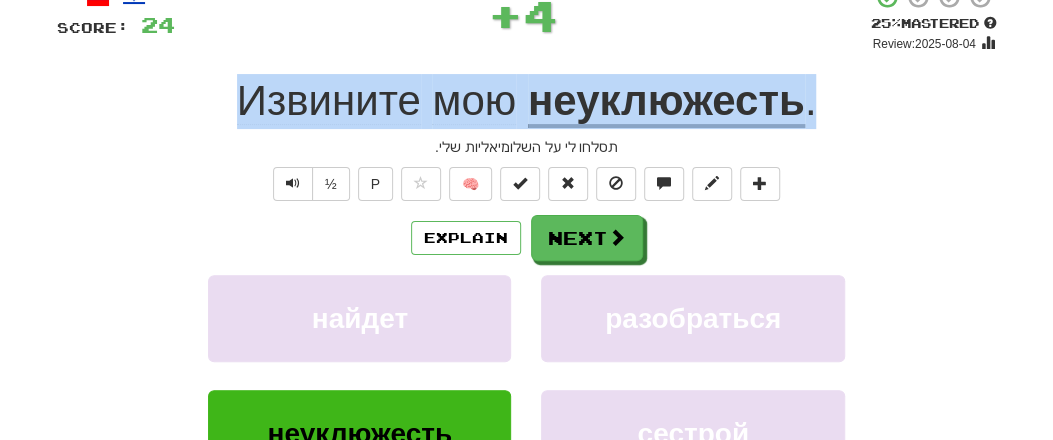 drag, startPoint x: 196, startPoint y: 96, endPoint x: 897, endPoint y: 95, distance: 701.00073 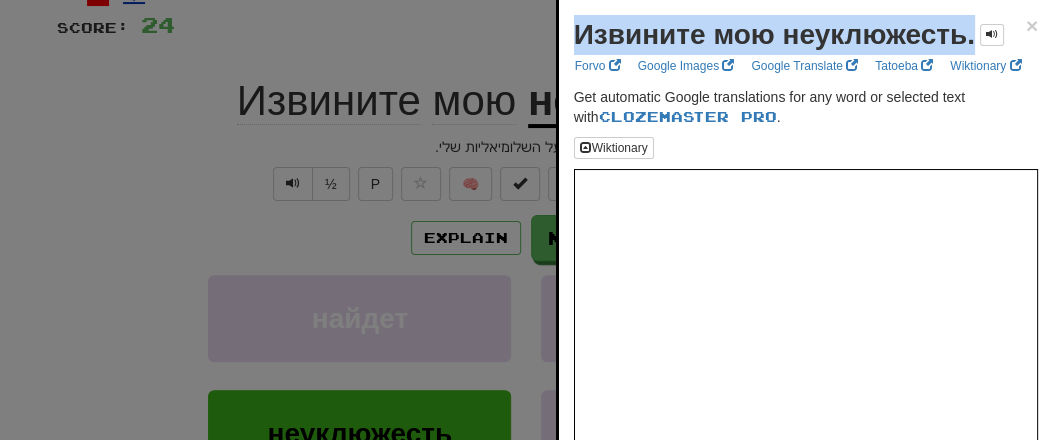 drag, startPoint x: 574, startPoint y: 32, endPoint x: 1028, endPoint y: 38, distance: 454.03964 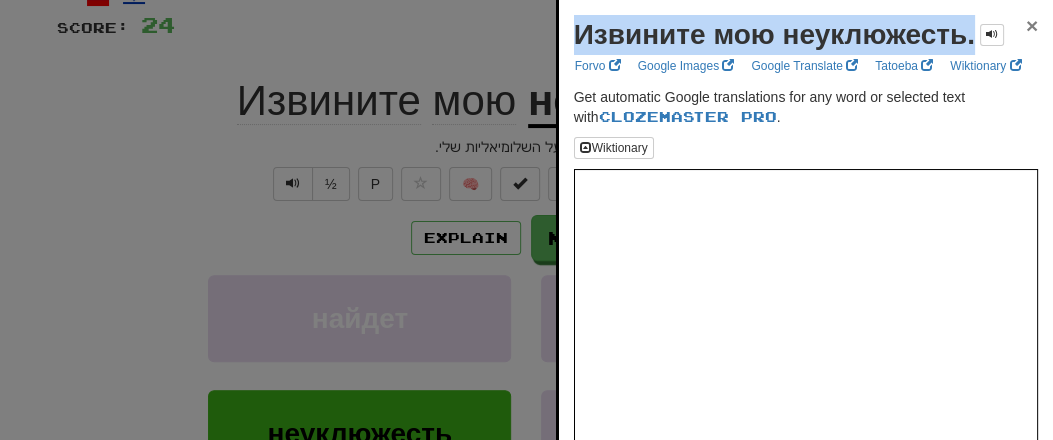 click on "×" at bounding box center (1032, 25) 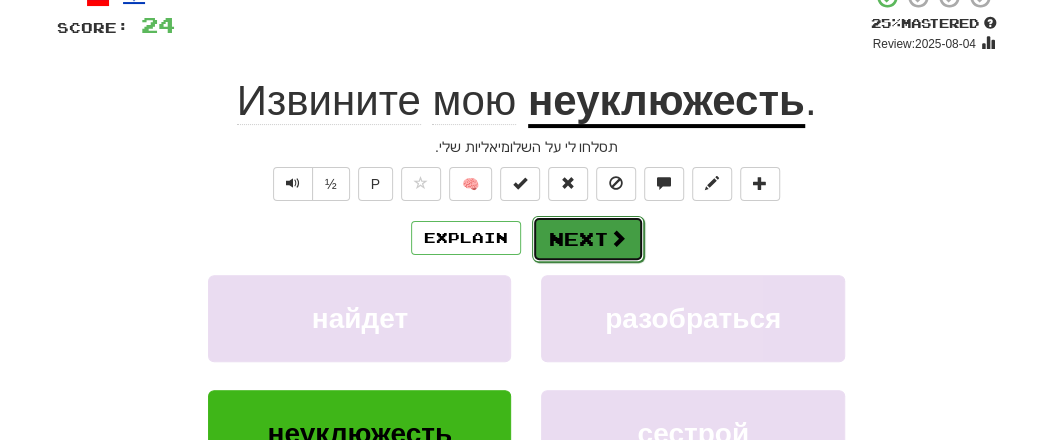 click on "Next" at bounding box center [588, 239] 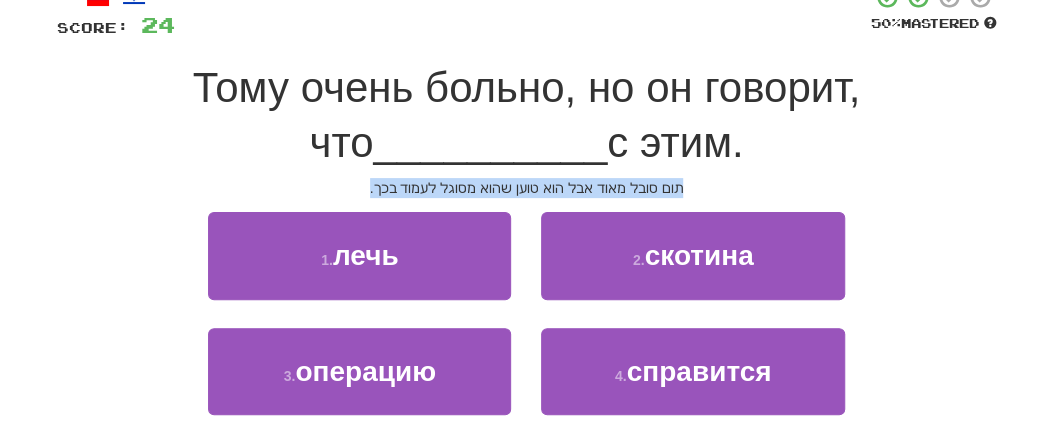 drag, startPoint x: 369, startPoint y: 197, endPoint x: 761, endPoint y: 195, distance: 392.0051 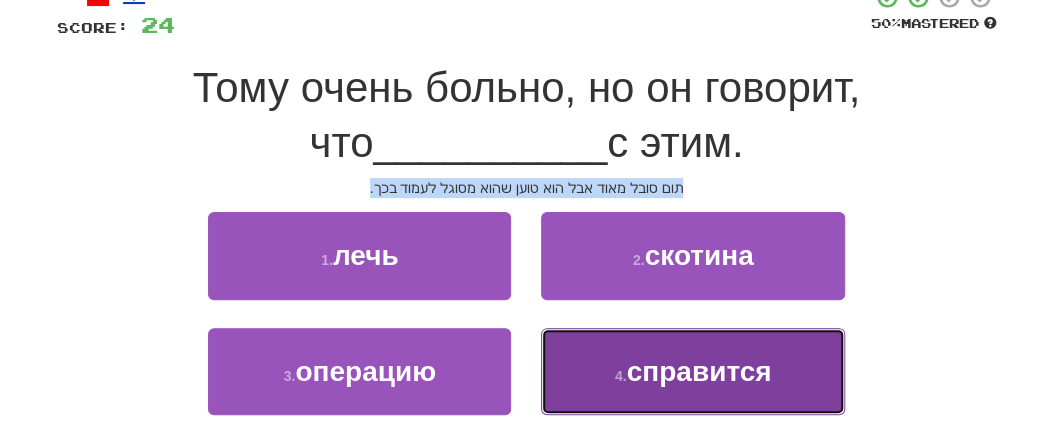 click on "4 . справится" at bounding box center (692, 371) 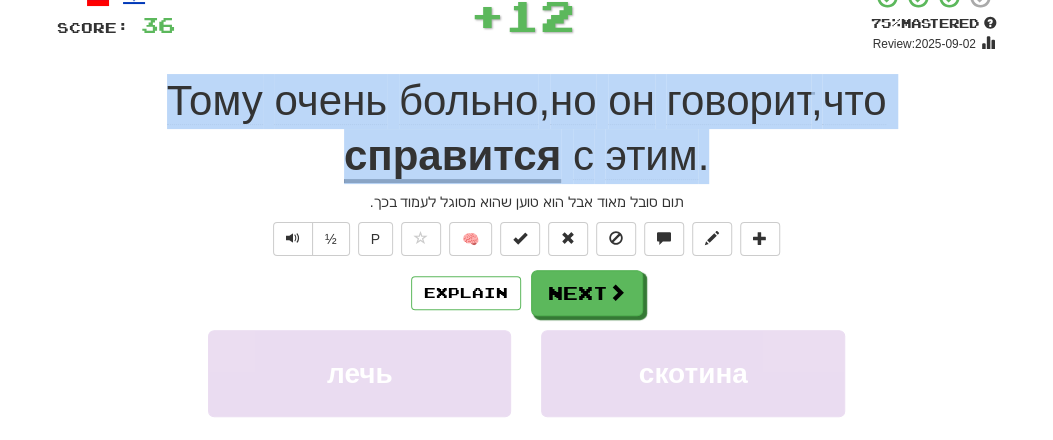 drag, startPoint x: 145, startPoint y: 89, endPoint x: 760, endPoint y: 159, distance: 618.97095 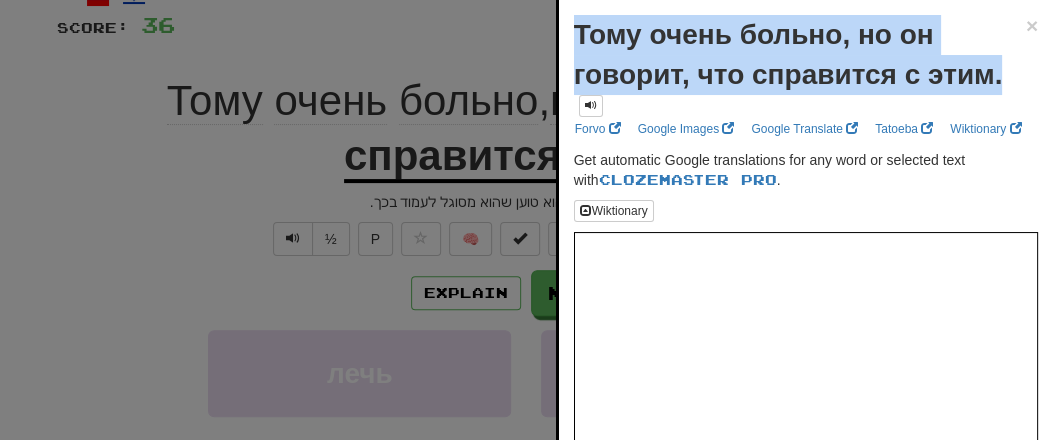 drag, startPoint x: 577, startPoint y: 30, endPoint x: 1001, endPoint y: 84, distance: 427.42484 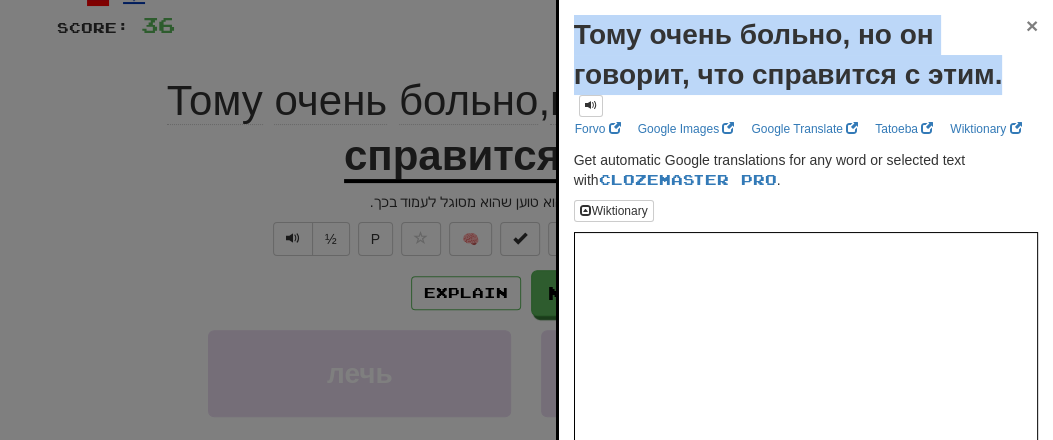 click on "×" at bounding box center [1032, 25] 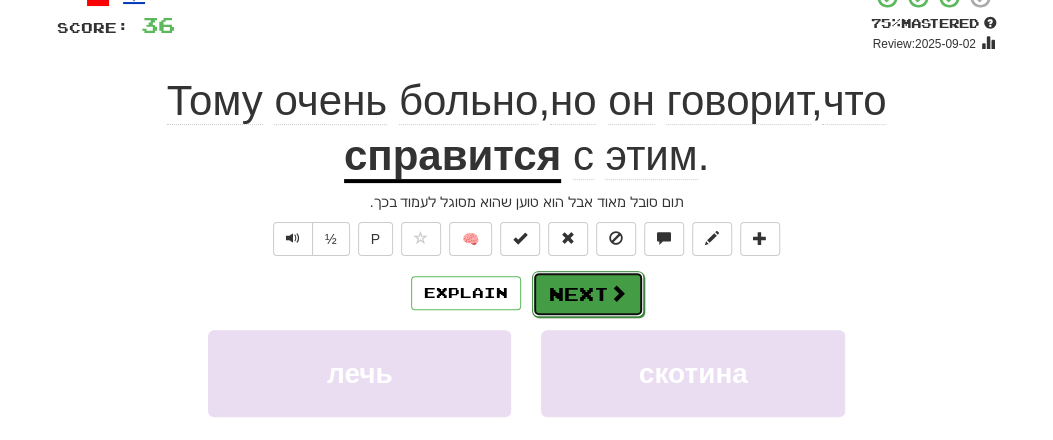 click on "Next" at bounding box center (588, 294) 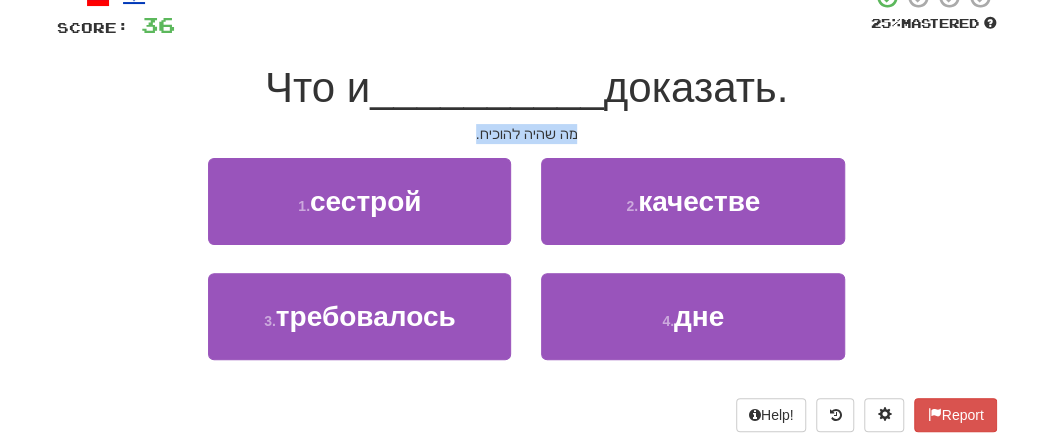 drag, startPoint x: 459, startPoint y: 139, endPoint x: 637, endPoint y: 139, distance: 178 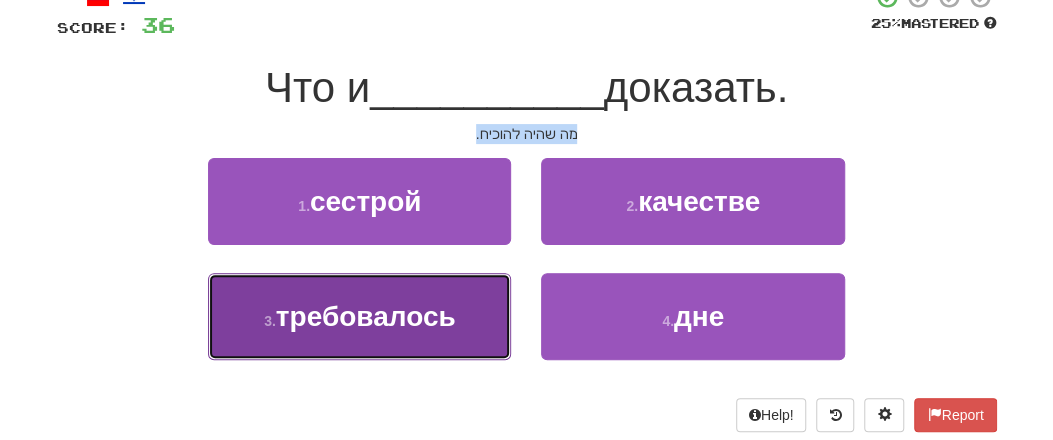 click on "требовалось" at bounding box center (366, 316) 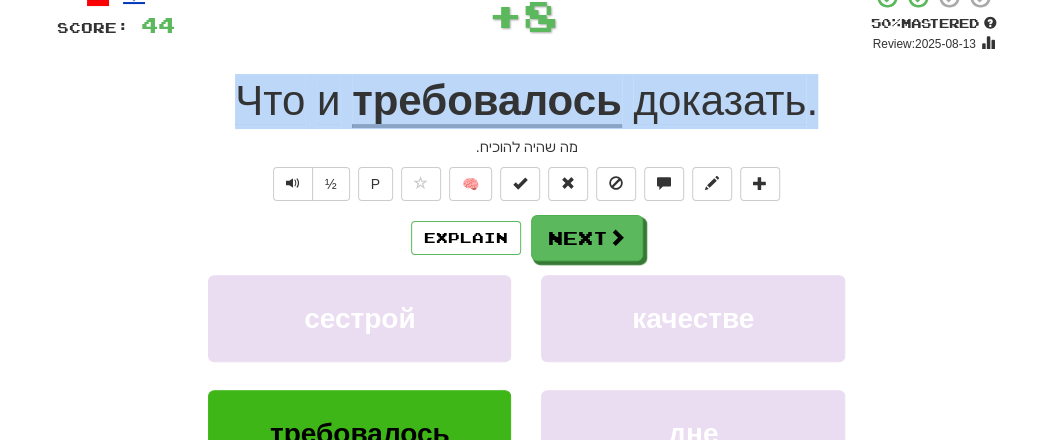 drag, startPoint x: 231, startPoint y: 103, endPoint x: 914, endPoint y: 105, distance: 683.0029 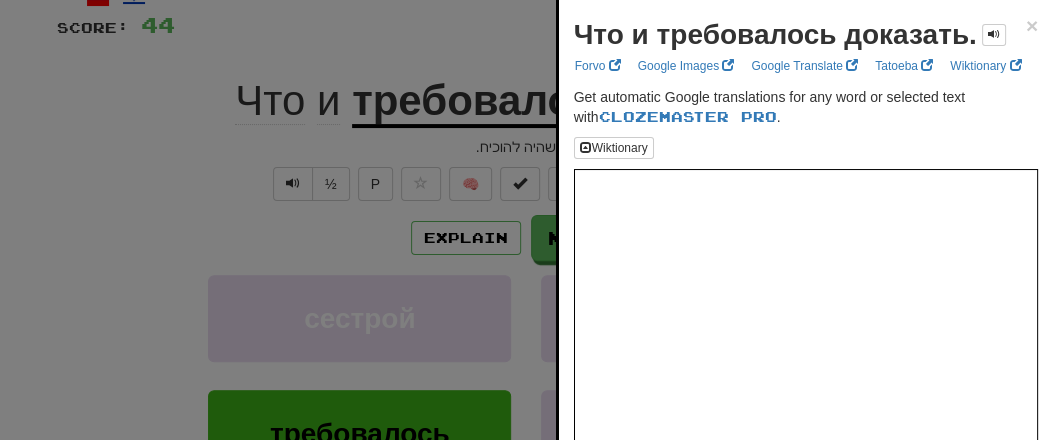 click on "Что и требовалось доказать. × Forvo Google Images Google Translate Tatoeba Wiktionary Get automatic Google translations for any word or selected text with Clozemaster Pro . Wiktionary Add to Collection Collection Sentences All Sentences Use Popover" at bounding box center [806, 311] 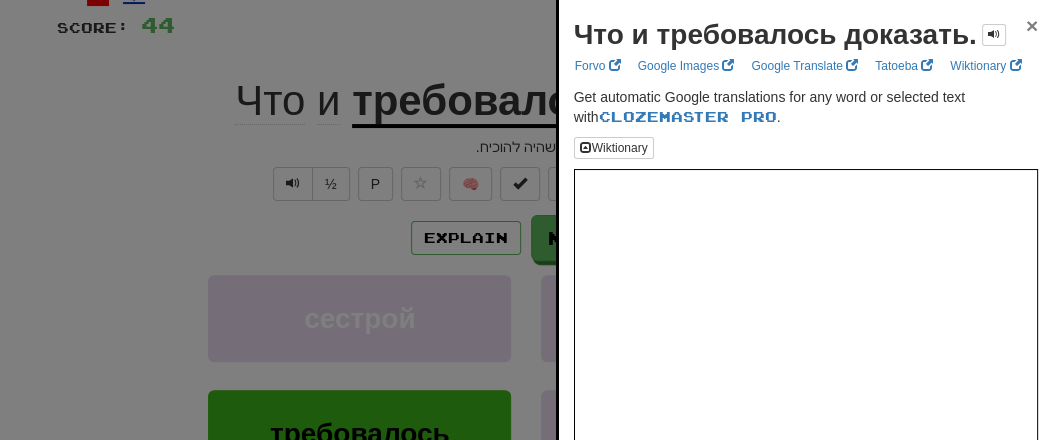 click on "×" at bounding box center [1032, 25] 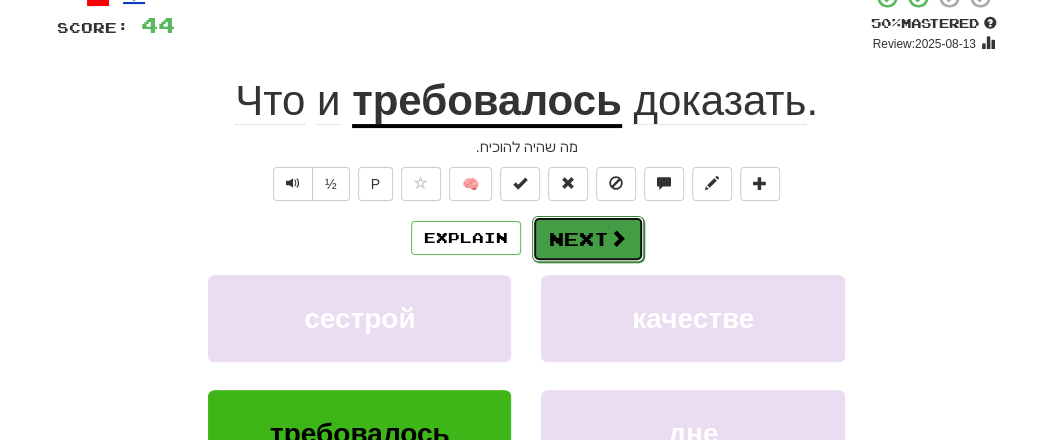 click on "Next" at bounding box center [588, 239] 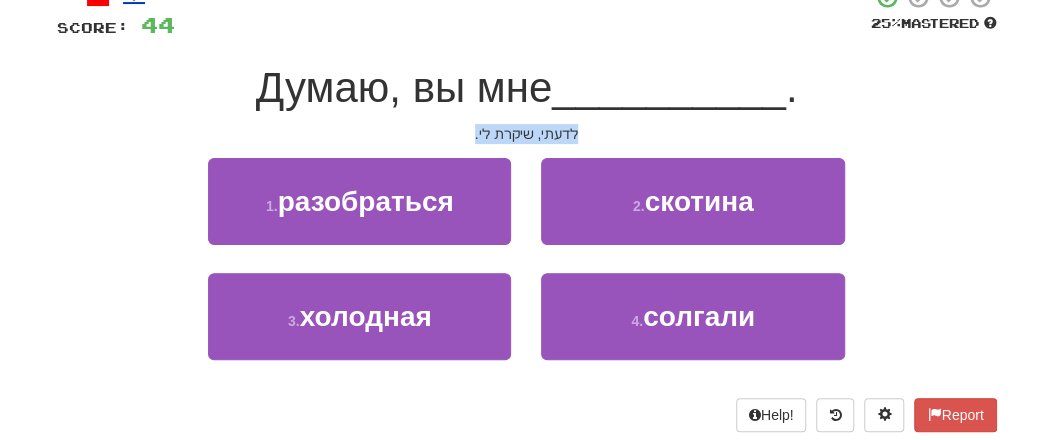 drag, startPoint x: 455, startPoint y: 128, endPoint x: 633, endPoint y: 139, distance: 178.33957 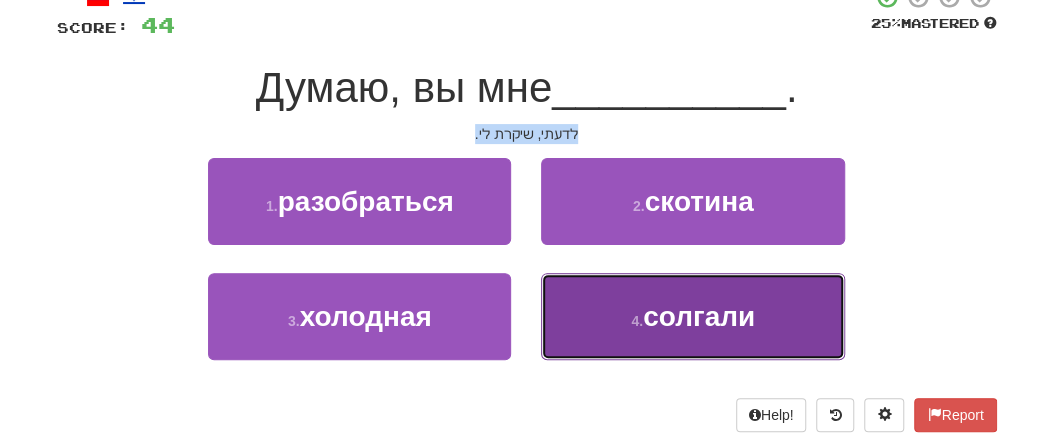 click on "солгали" at bounding box center [699, 316] 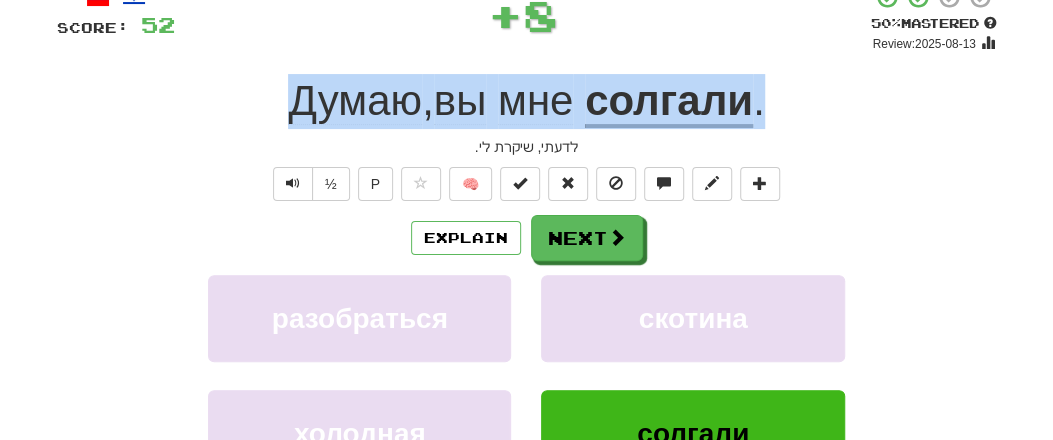 drag, startPoint x: 367, startPoint y: 97, endPoint x: 793, endPoint y: 94, distance: 426.01056 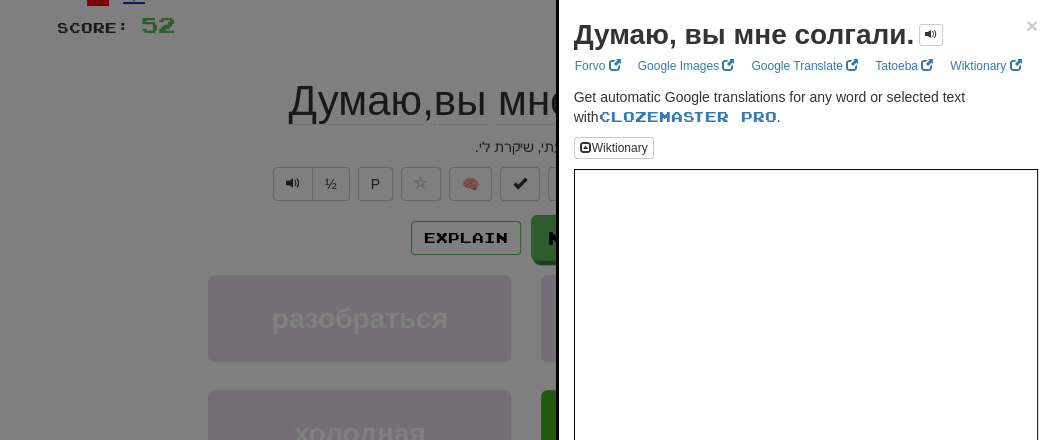 drag, startPoint x: 561, startPoint y: 21, endPoint x: 593, endPoint y: 34, distance: 34.539833 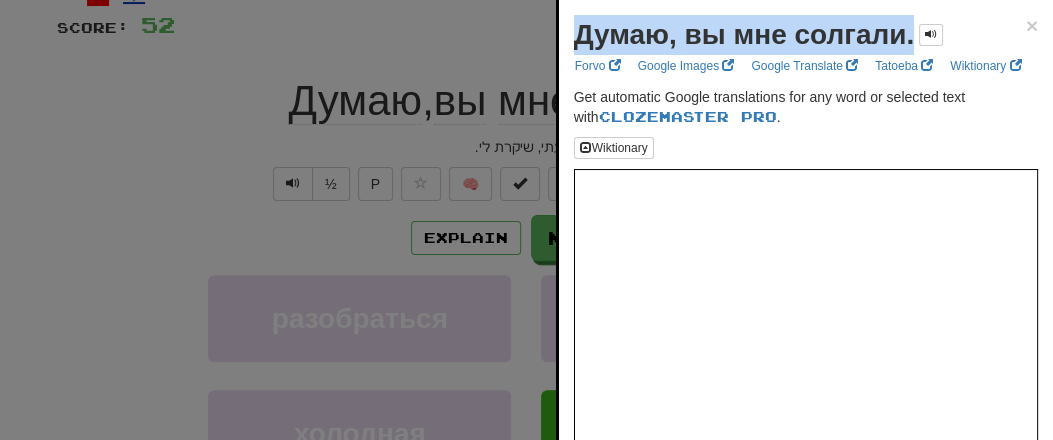 drag, startPoint x: 575, startPoint y: 33, endPoint x: 916, endPoint y: 32, distance: 341.00146 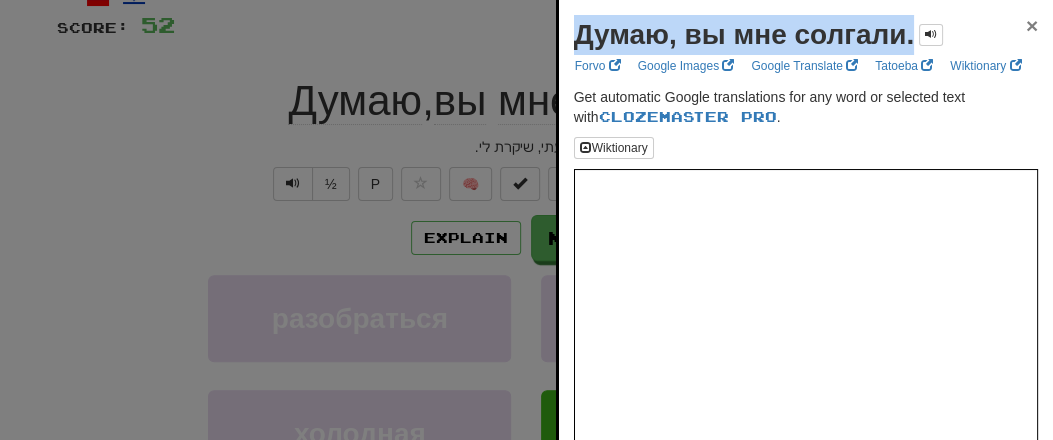 click on "×" at bounding box center [1032, 25] 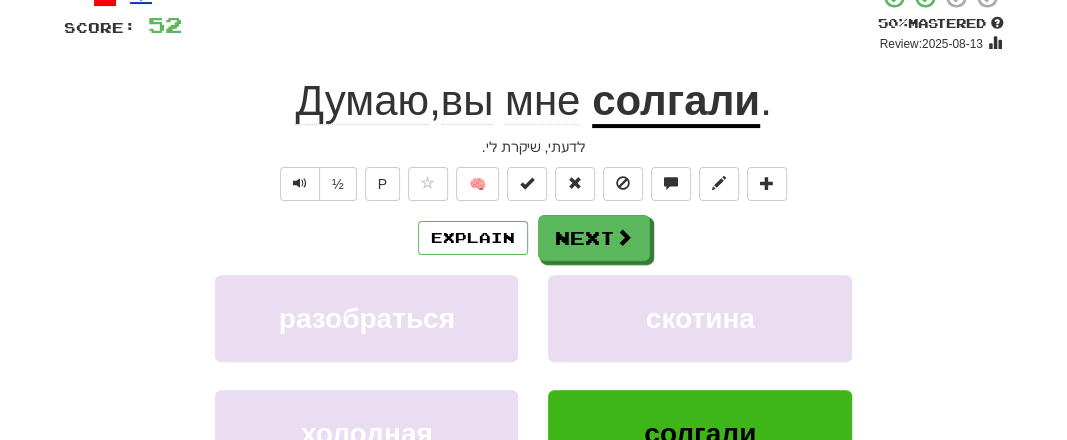 scroll, scrollTop: 33, scrollLeft: 0, axis: vertical 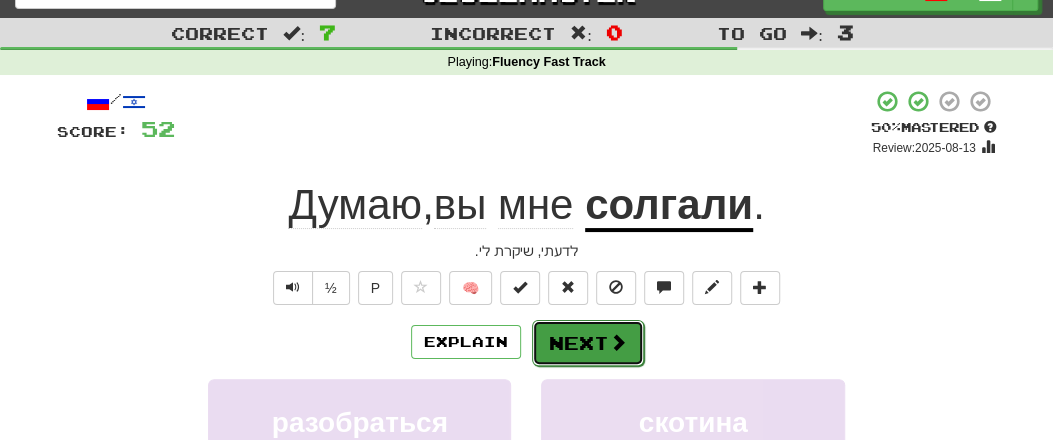 click on "Next" at bounding box center (588, 343) 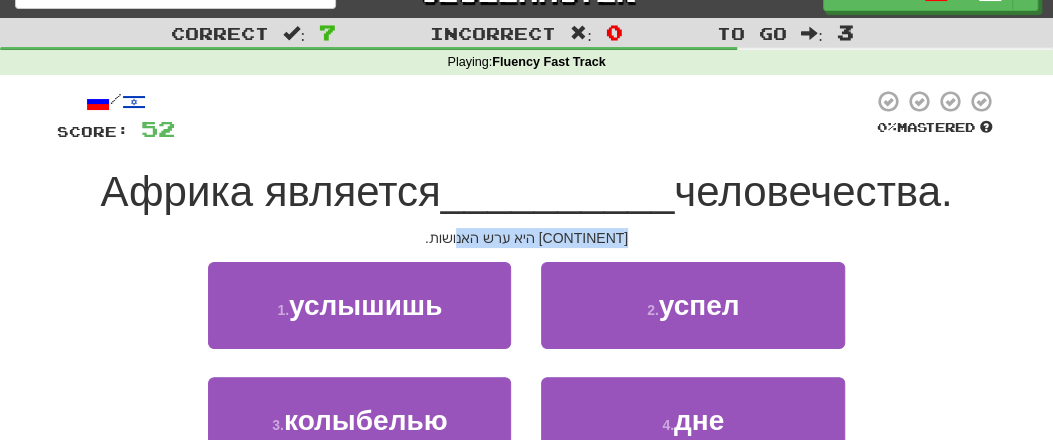 drag, startPoint x: 431, startPoint y: 241, endPoint x: 629, endPoint y: 242, distance: 198.00252 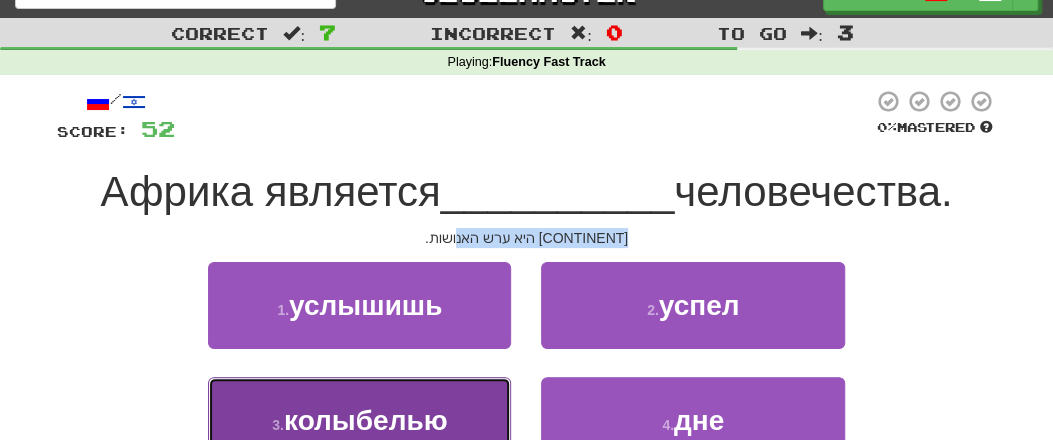 click on "3 .  колыбелью" at bounding box center (359, 420) 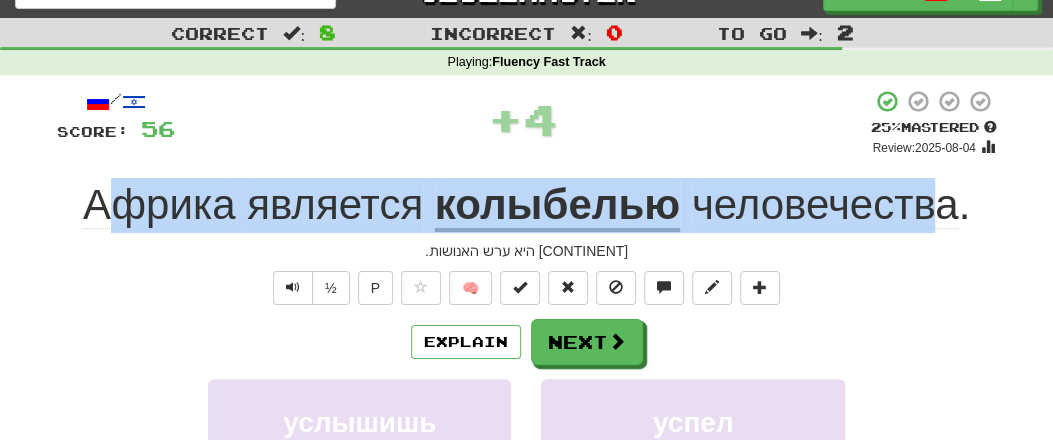 drag, startPoint x: 299, startPoint y: 207, endPoint x: 942, endPoint y: 205, distance: 643.0031 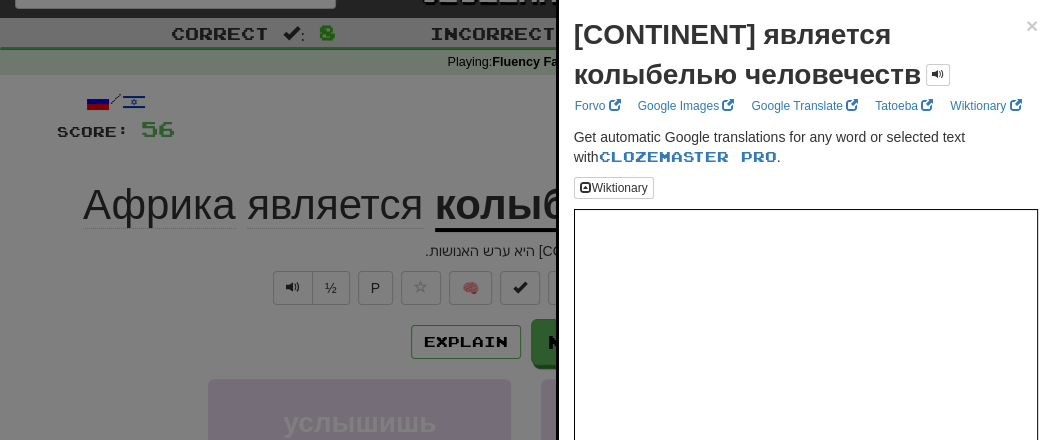 click at bounding box center [526, 220] 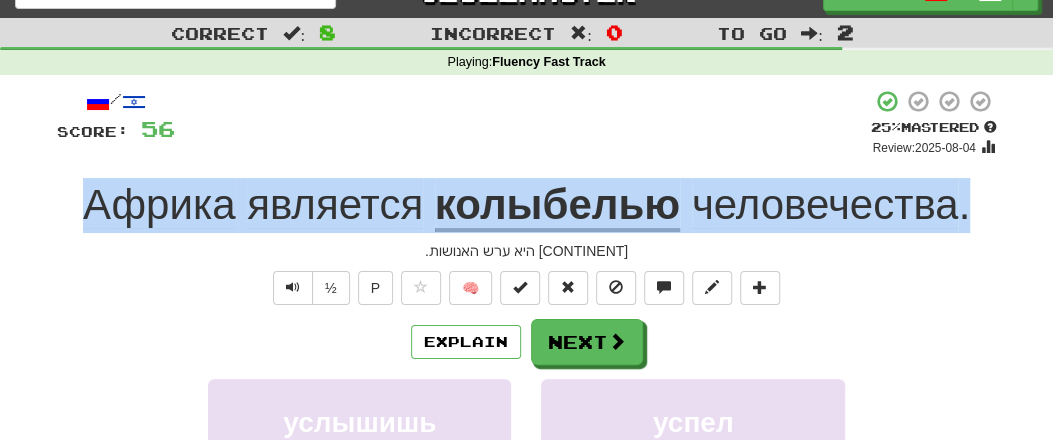drag, startPoint x: 19, startPoint y: 175, endPoint x: 988, endPoint y: 207, distance: 969.52826 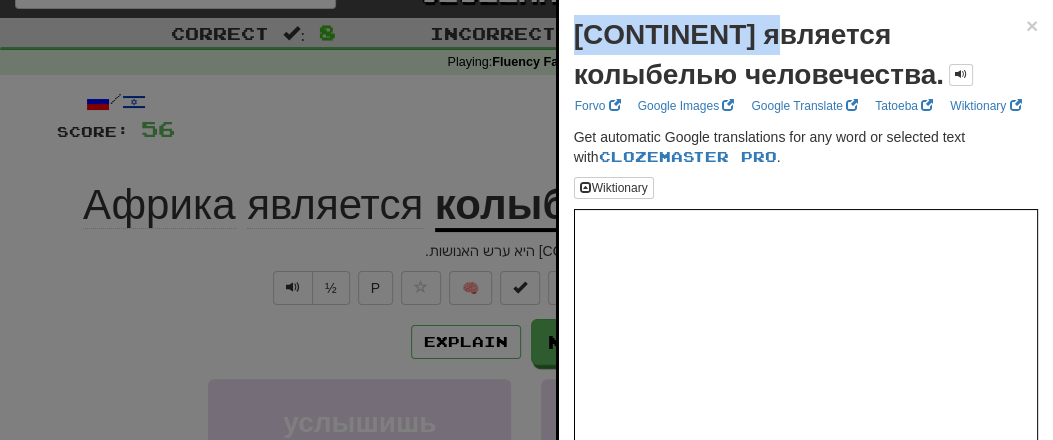 drag, startPoint x: 570, startPoint y: 19, endPoint x: 778, endPoint y: 43, distance: 209.38004 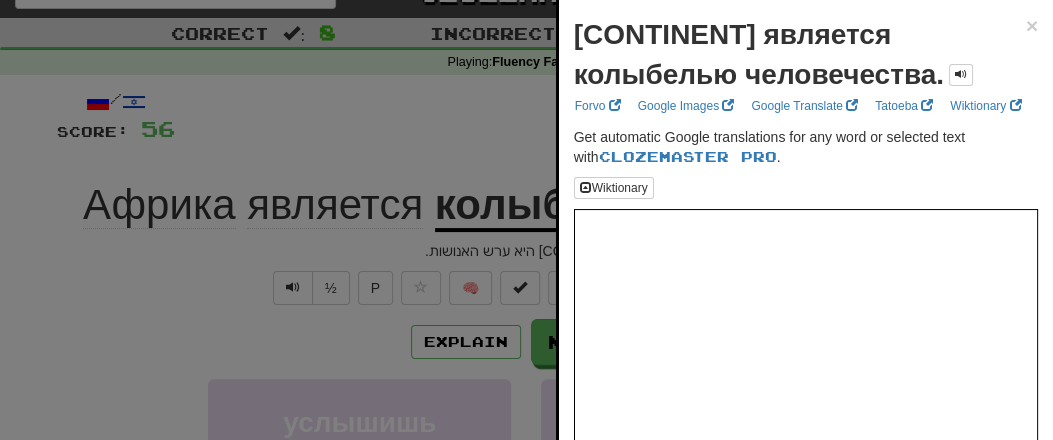 click on "[CONTINENT] является колыбелью человечества." at bounding box center (759, 54) 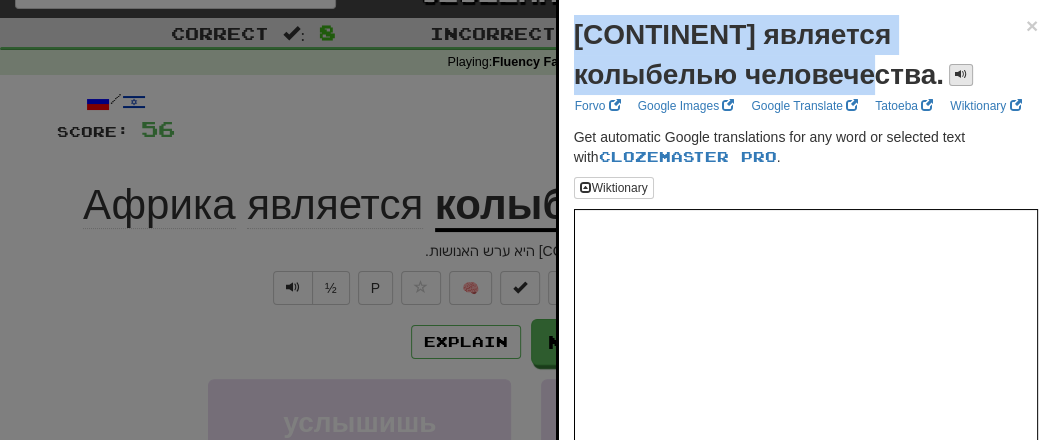 drag, startPoint x: 576, startPoint y: 27, endPoint x: 782, endPoint y: 65, distance: 209.47554 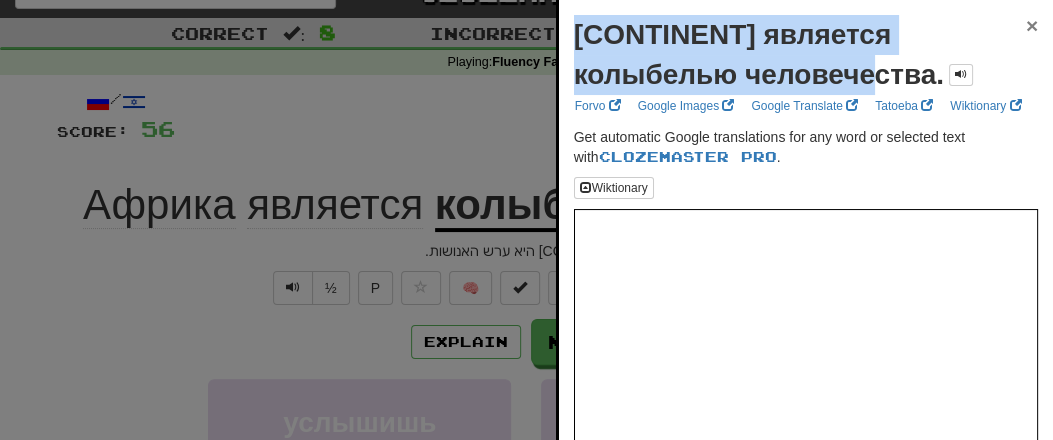 click on "×" at bounding box center (1032, 25) 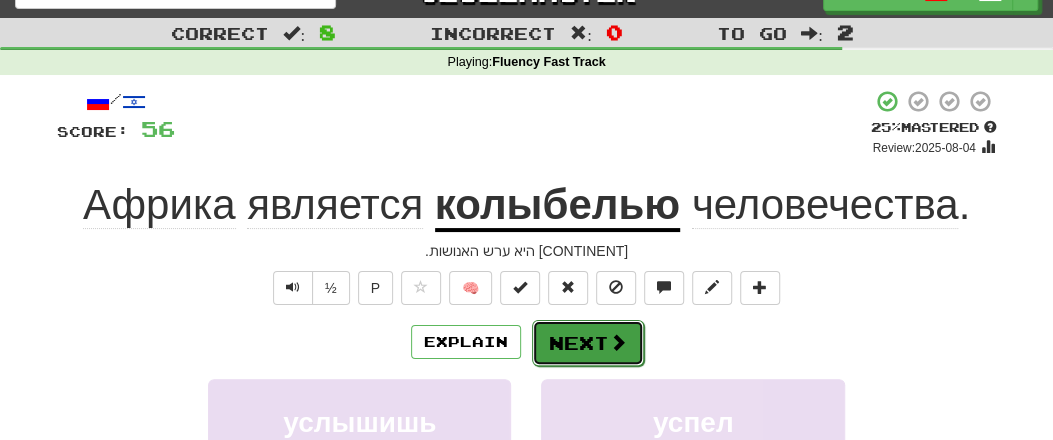 click on "Next" at bounding box center [588, 343] 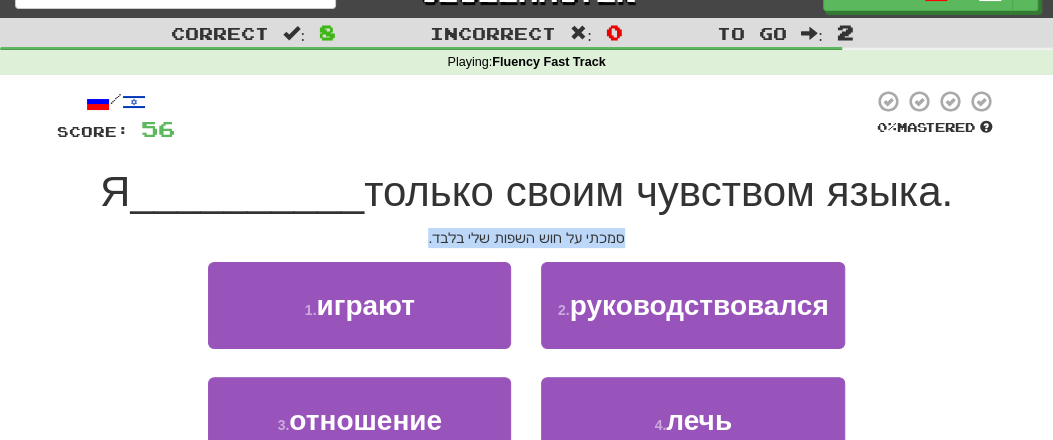 drag, startPoint x: 413, startPoint y: 236, endPoint x: 693, endPoint y: 238, distance: 280.00714 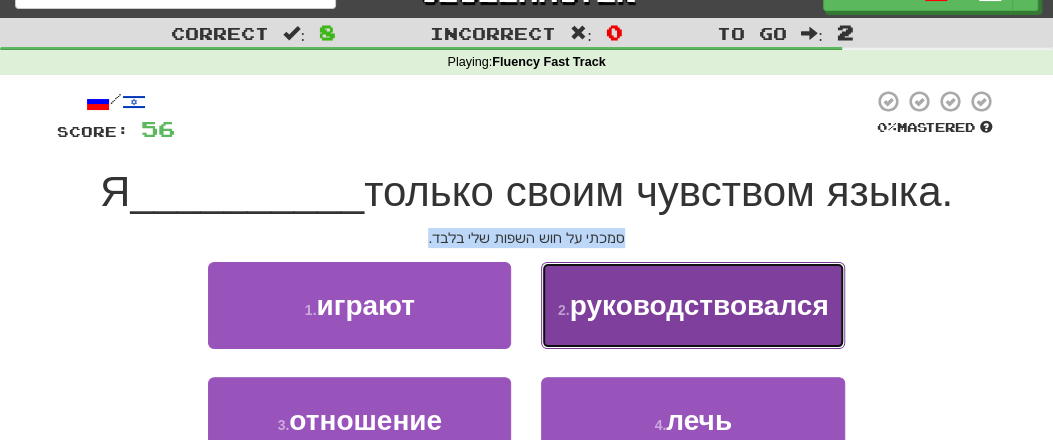 click on "руководствовался" at bounding box center (698, 305) 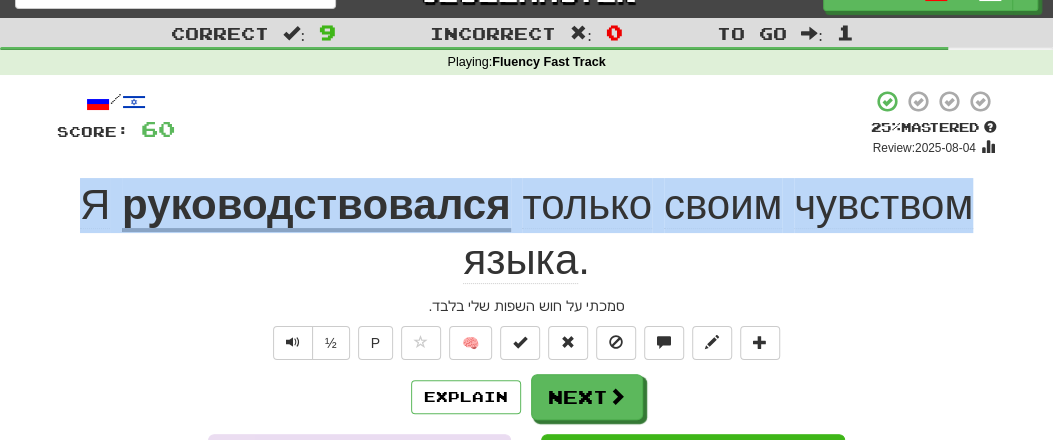drag, startPoint x: 128, startPoint y: 211, endPoint x: 984, endPoint y: 212, distance: 856.0006 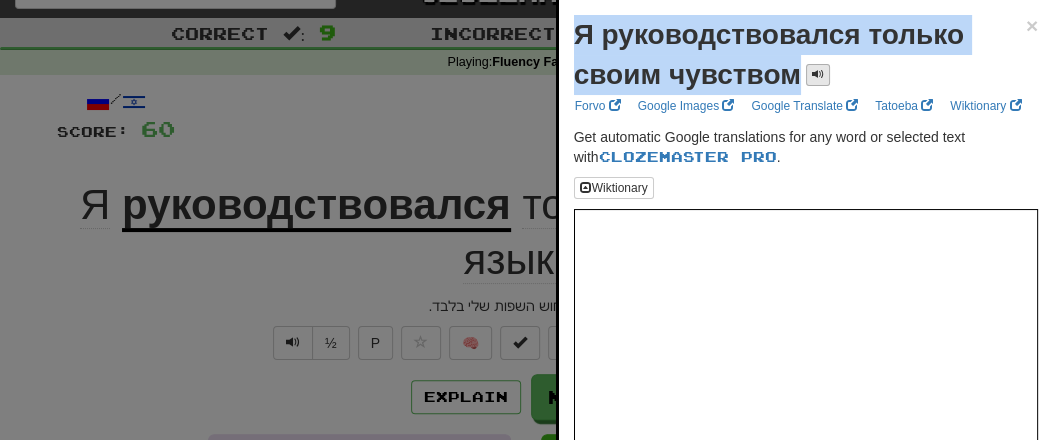 drag, startPoint x: 575, startPoint y: 29, endPoint x: 807, endPoint y: 81, distance: 237.75618 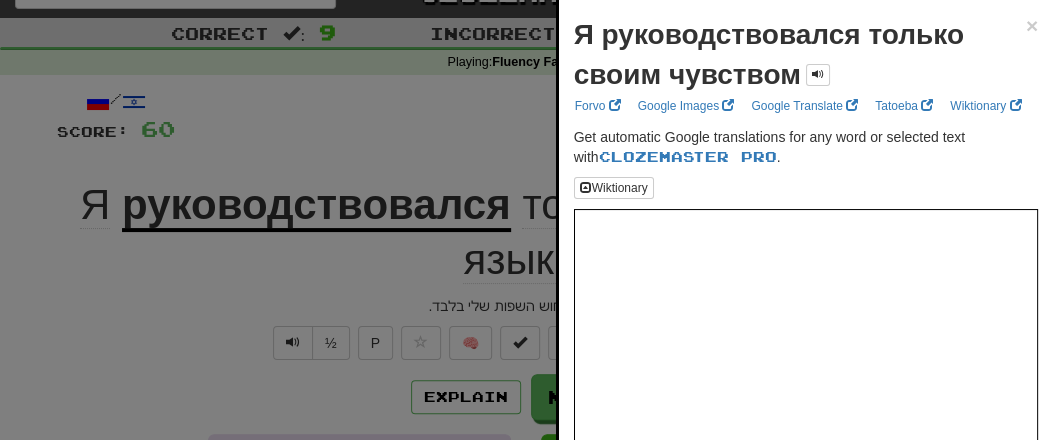 click at bounding box center (526, 220) 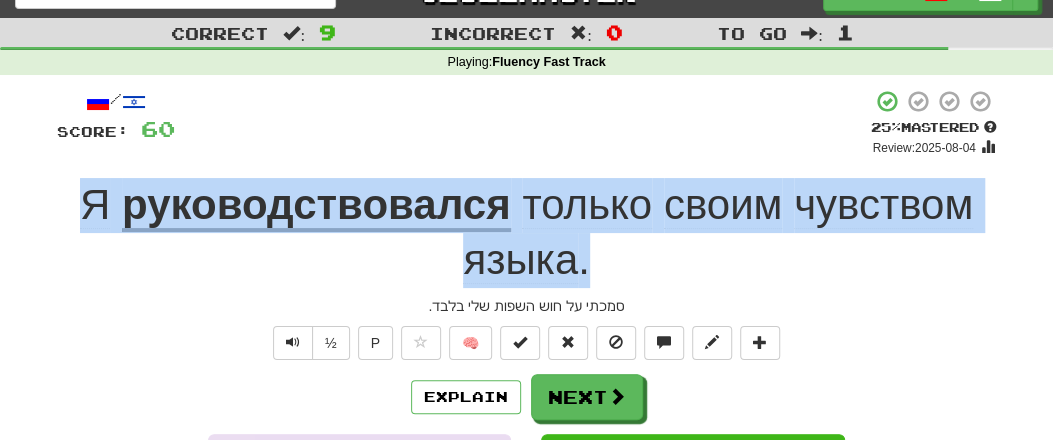 drag, startPoint x: 64, startPoint y: 181, endPoint x: 681, endPoint y: 265, distance: 622.6917 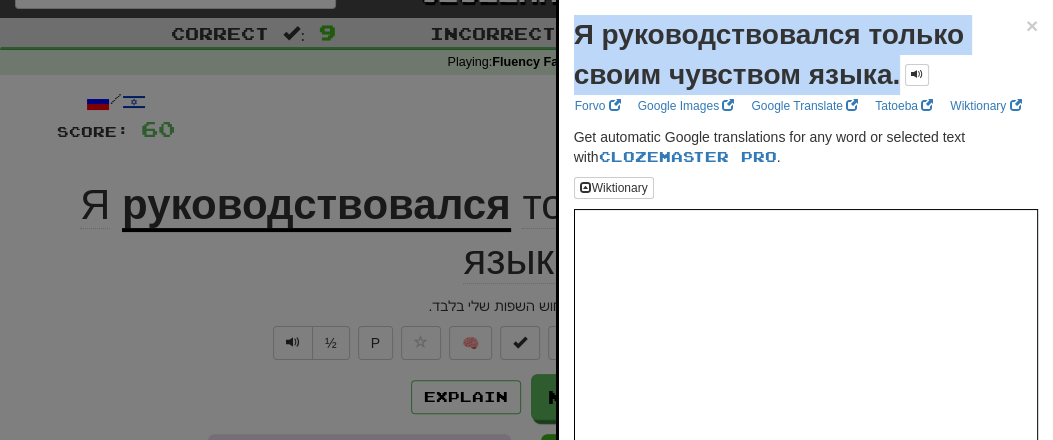 drag, startPoint x: 577, startPoint y: 33, endPoint x: 901, endPoint y: 78, distance: 327.11008 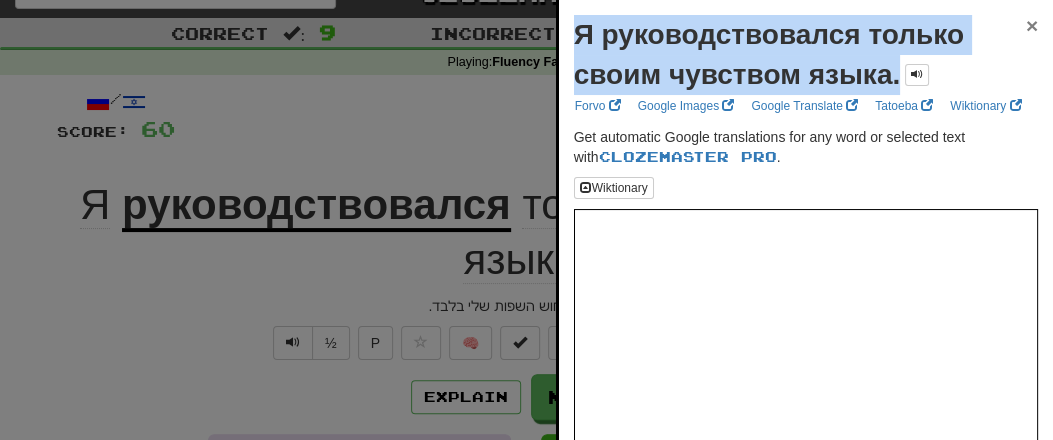 click on "×" at bounding box center (1032, 25) 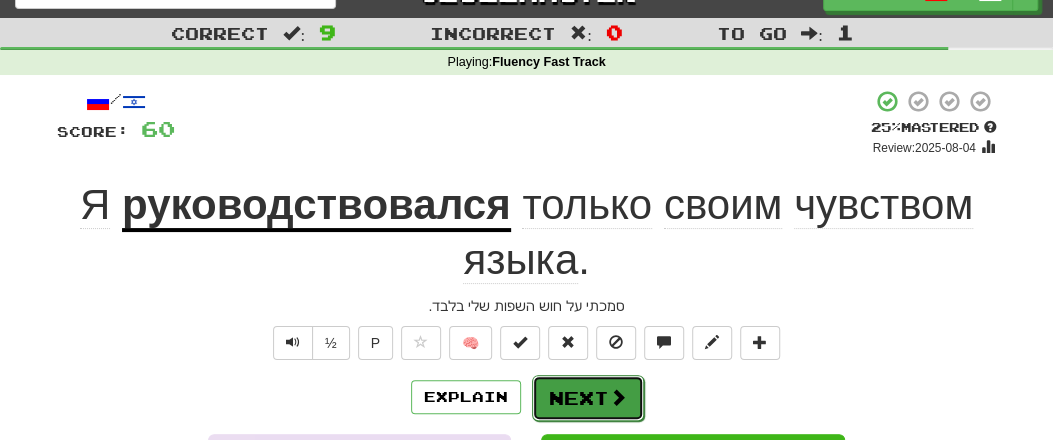 click on "Next" at bounding box center (588, 398) 